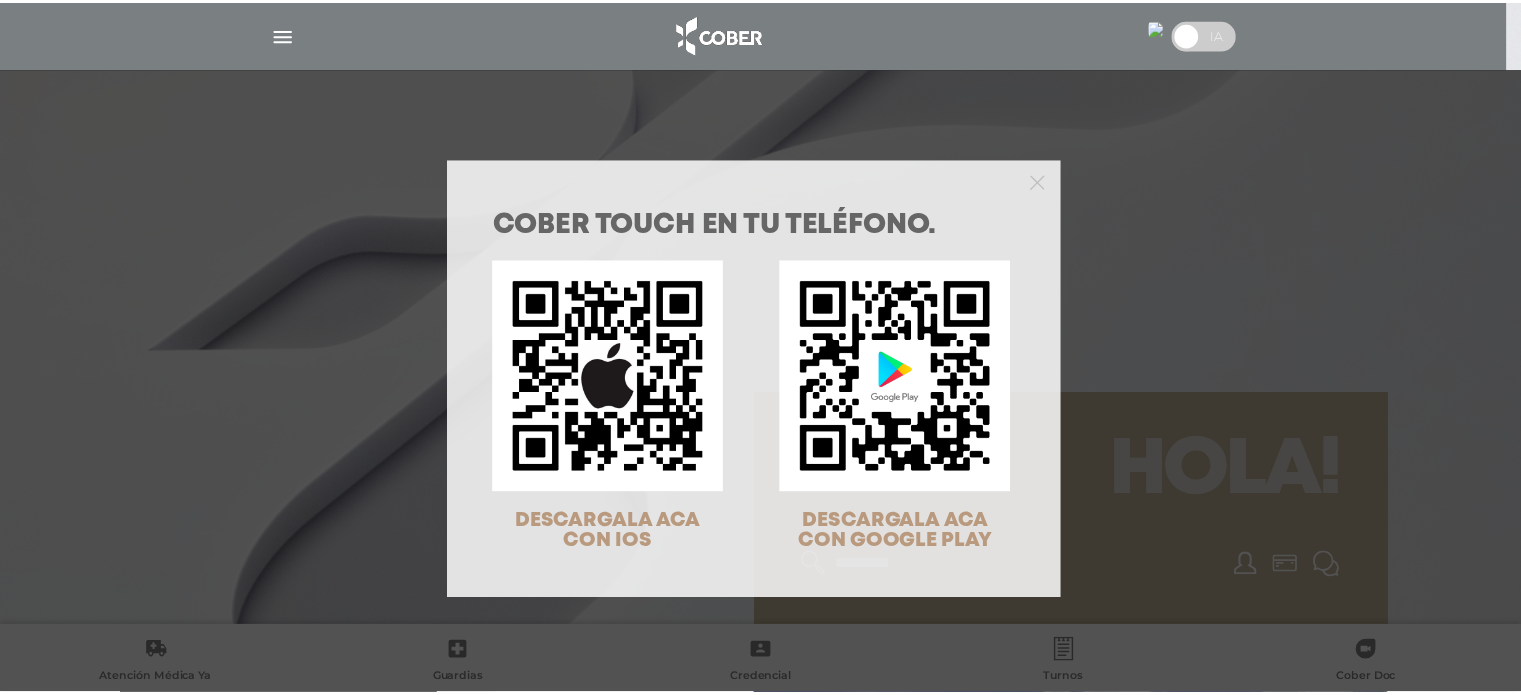 scroll, scrollTop: 0, scrollLeft: 0, axis: both 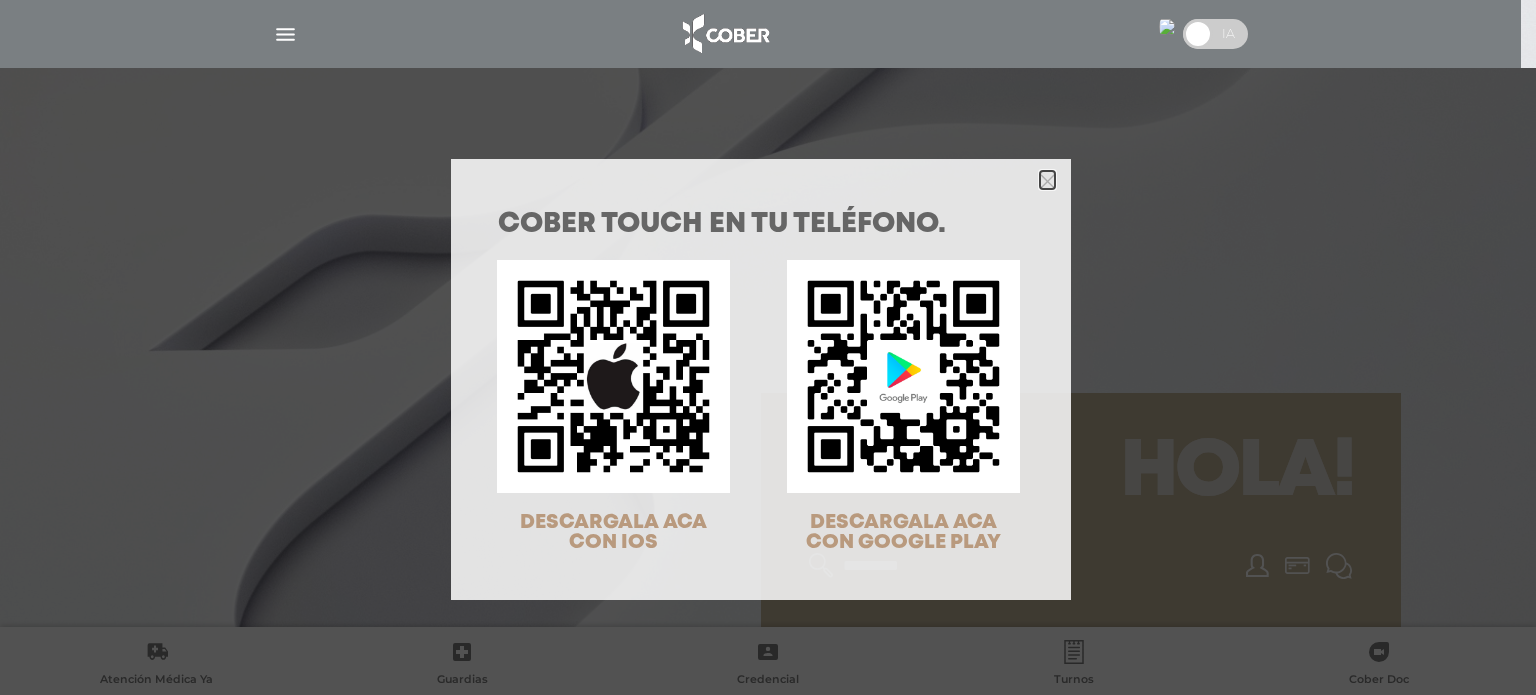 click 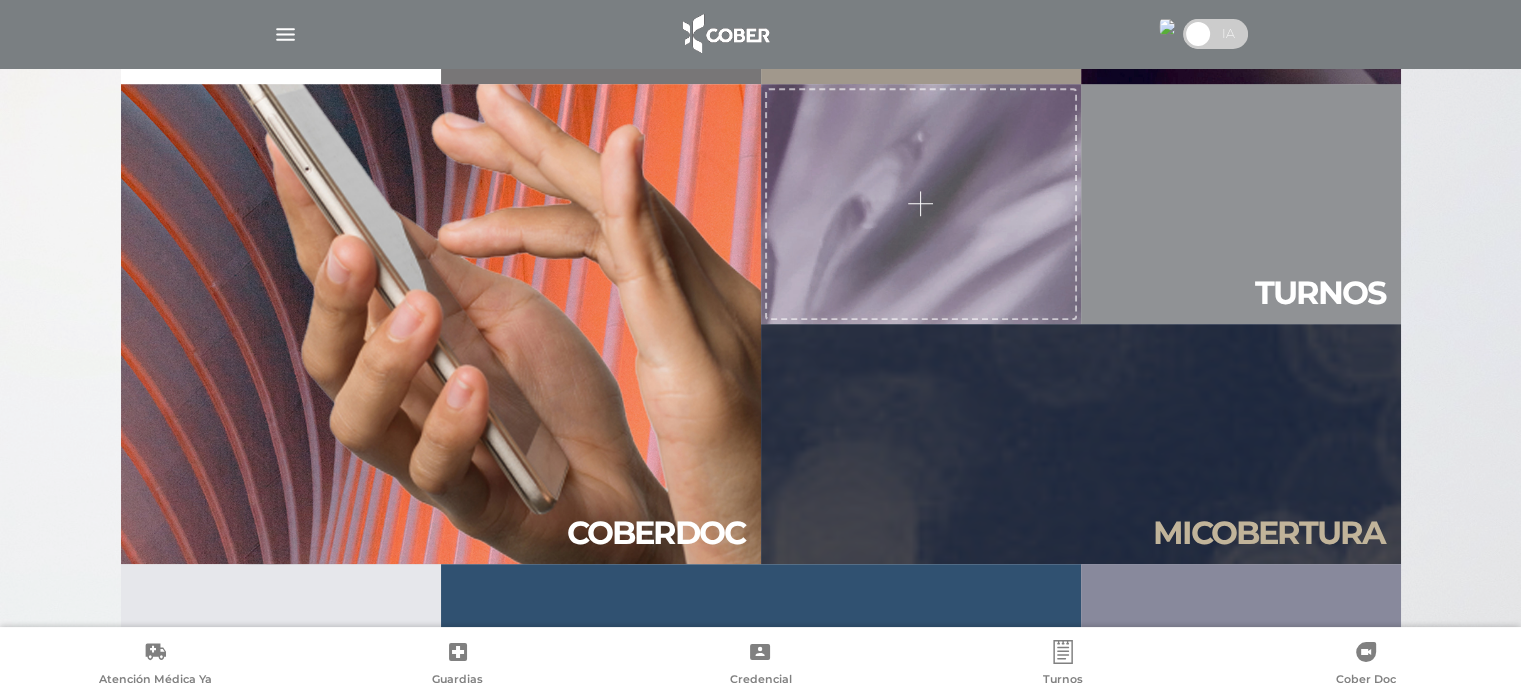 scroll, scrollTop: 1746, scrollLeft: 0, axis: vertical 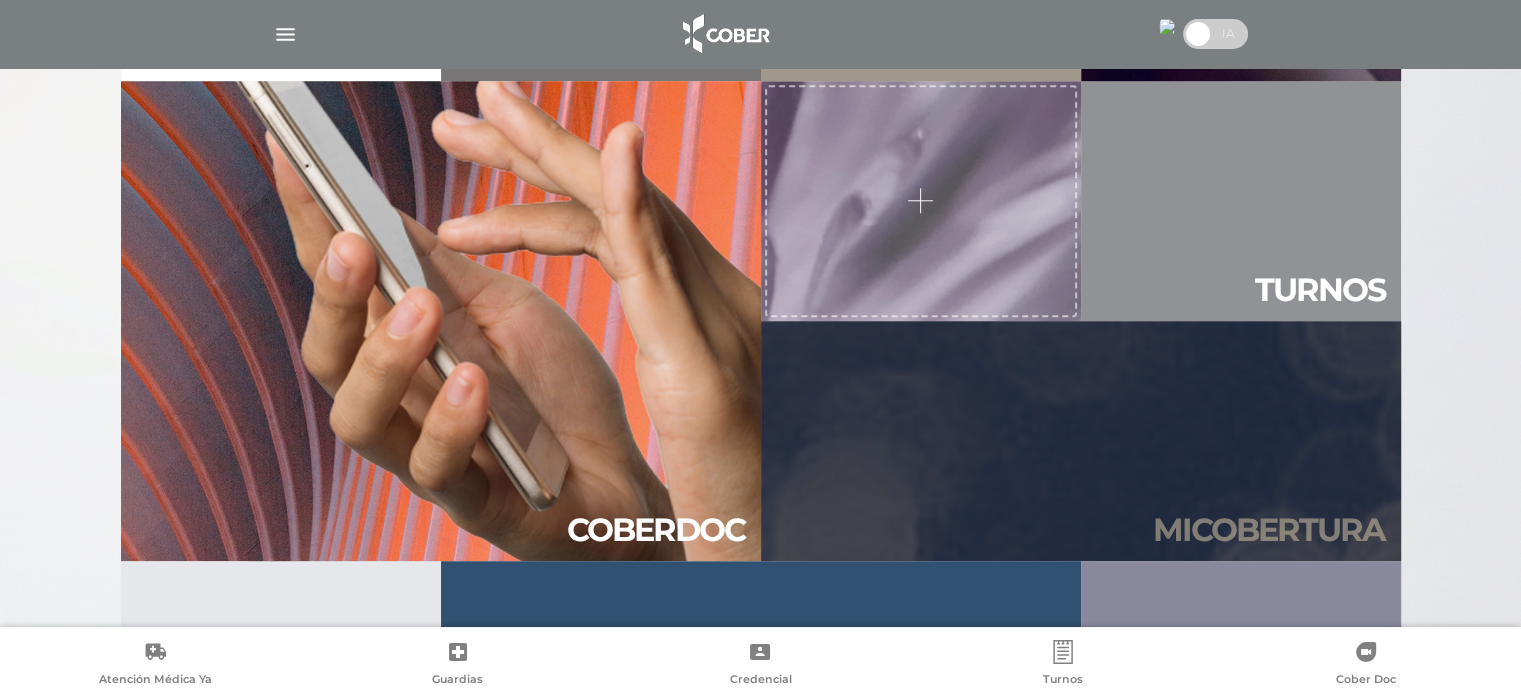 click on "Mi  cober tura" at bounding box center [1081, 441] 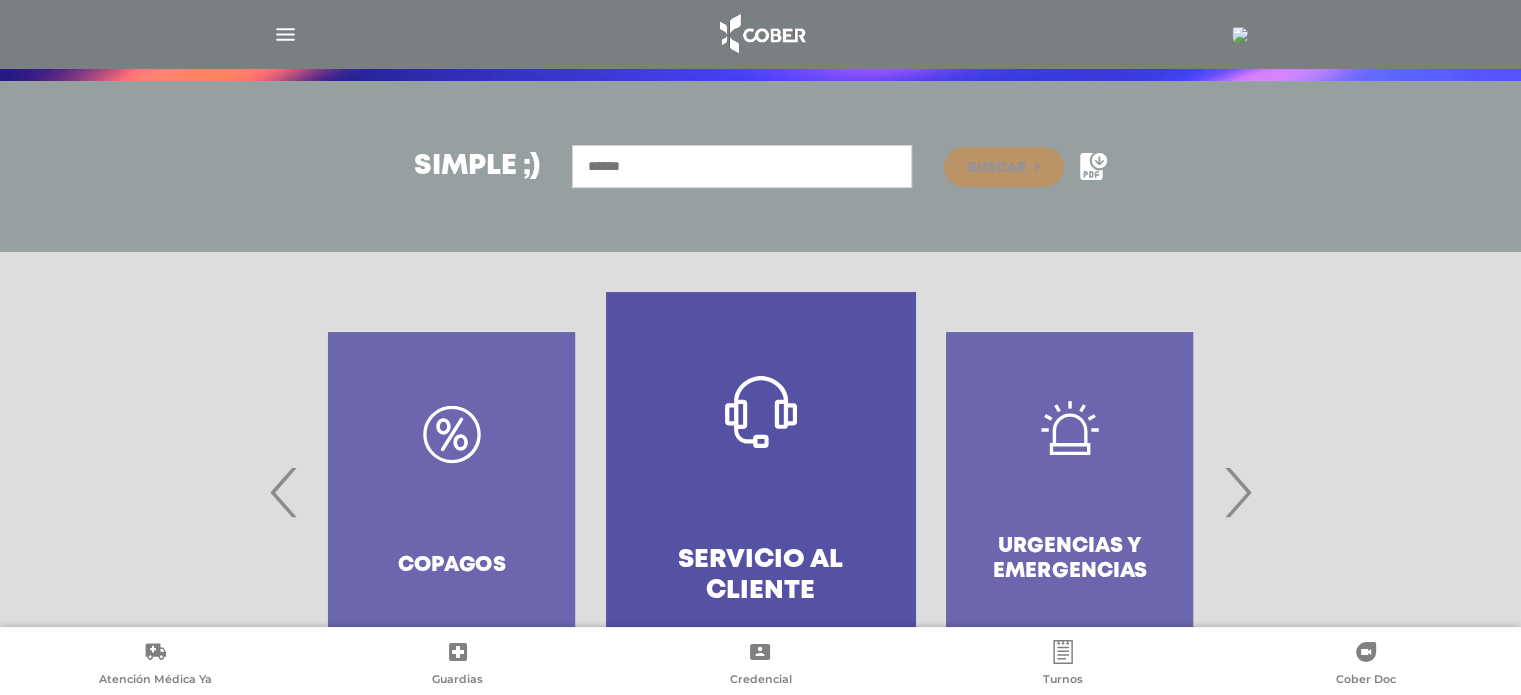 scroll, scrollTop: 331, scrollLeft: 0, axis: vertical 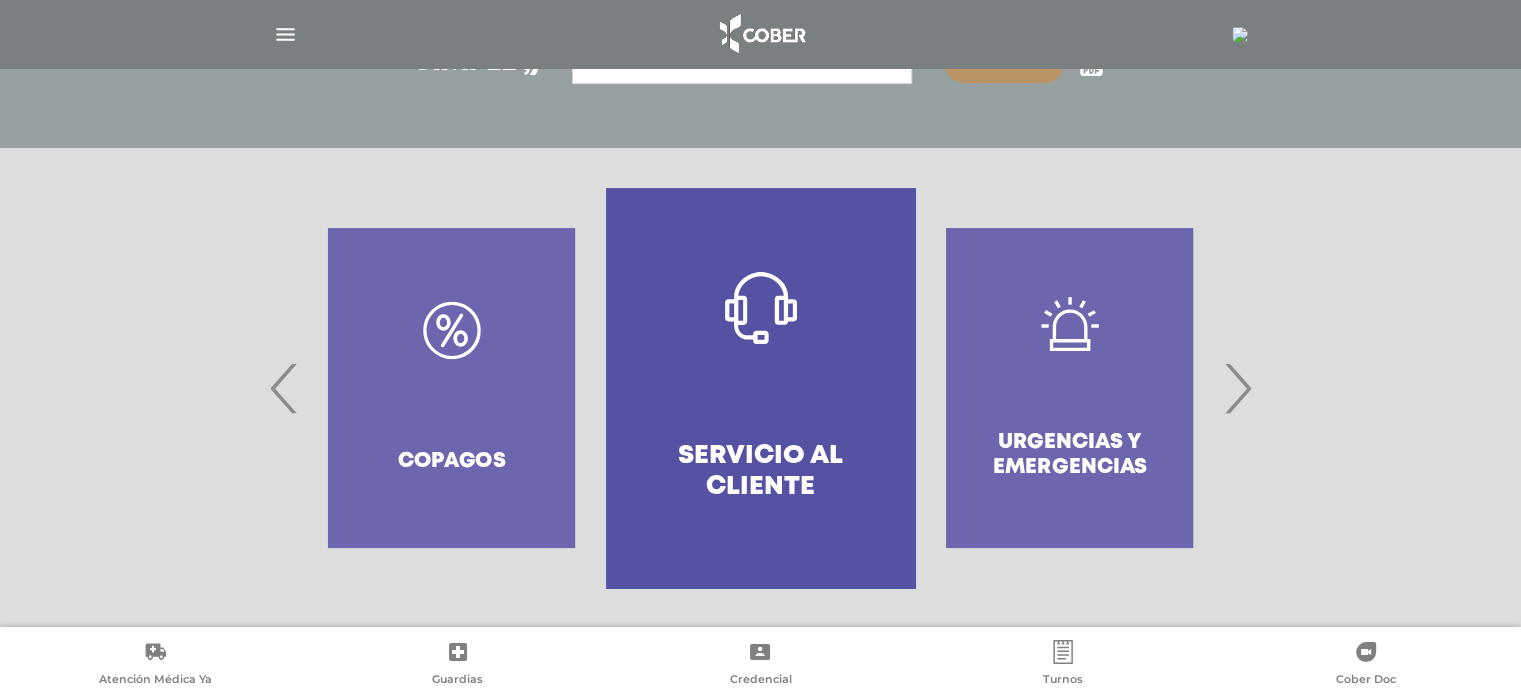 click on "›" at bounding box center [1237, 388] 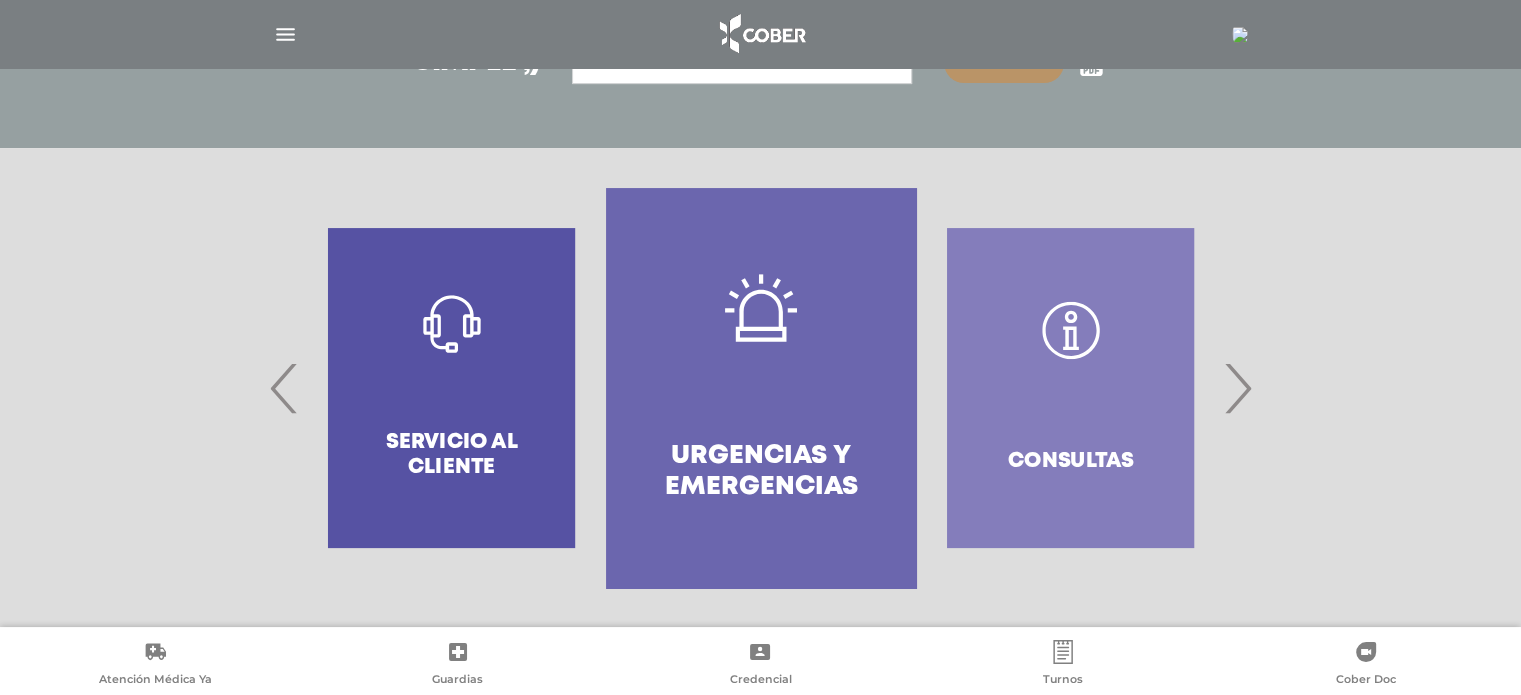 click on "›" at bounding box center (1237, 388) 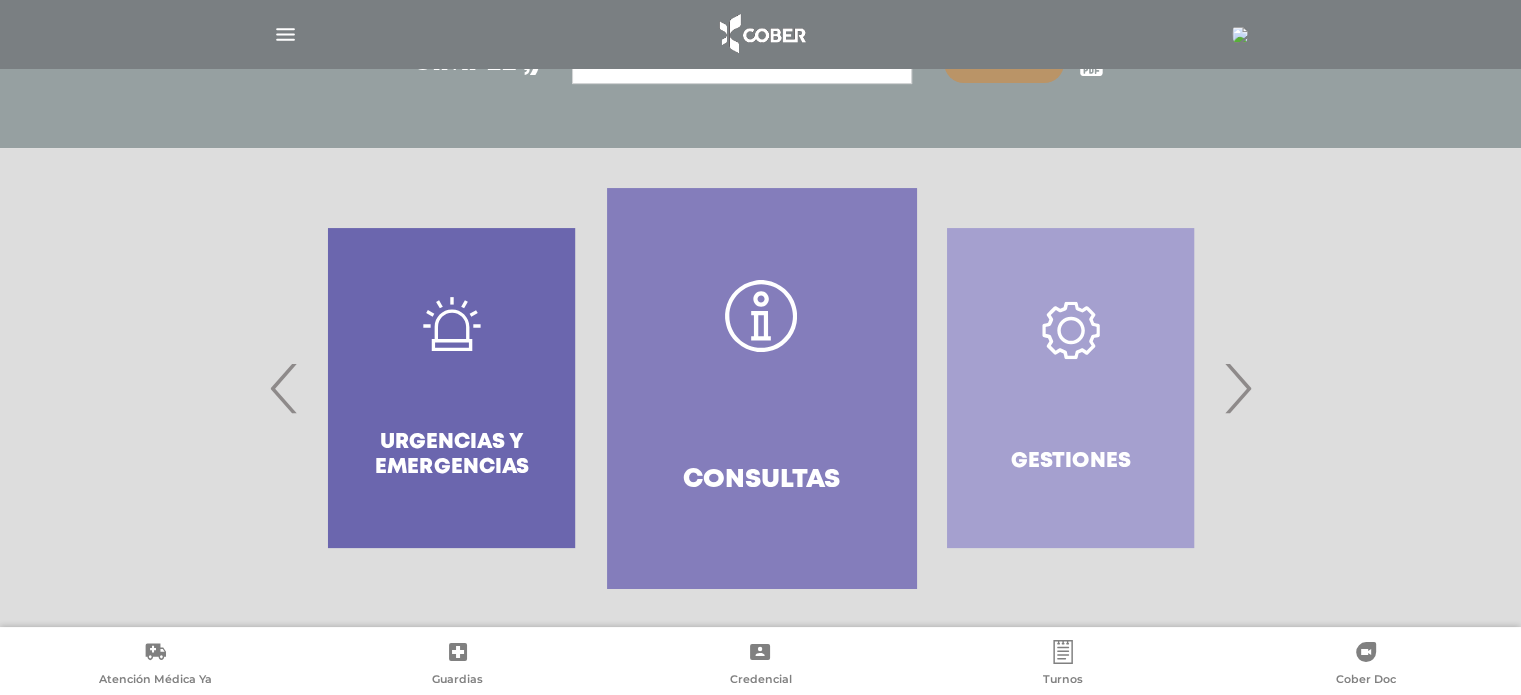 click on "›" at bounding box center [1237, 388] 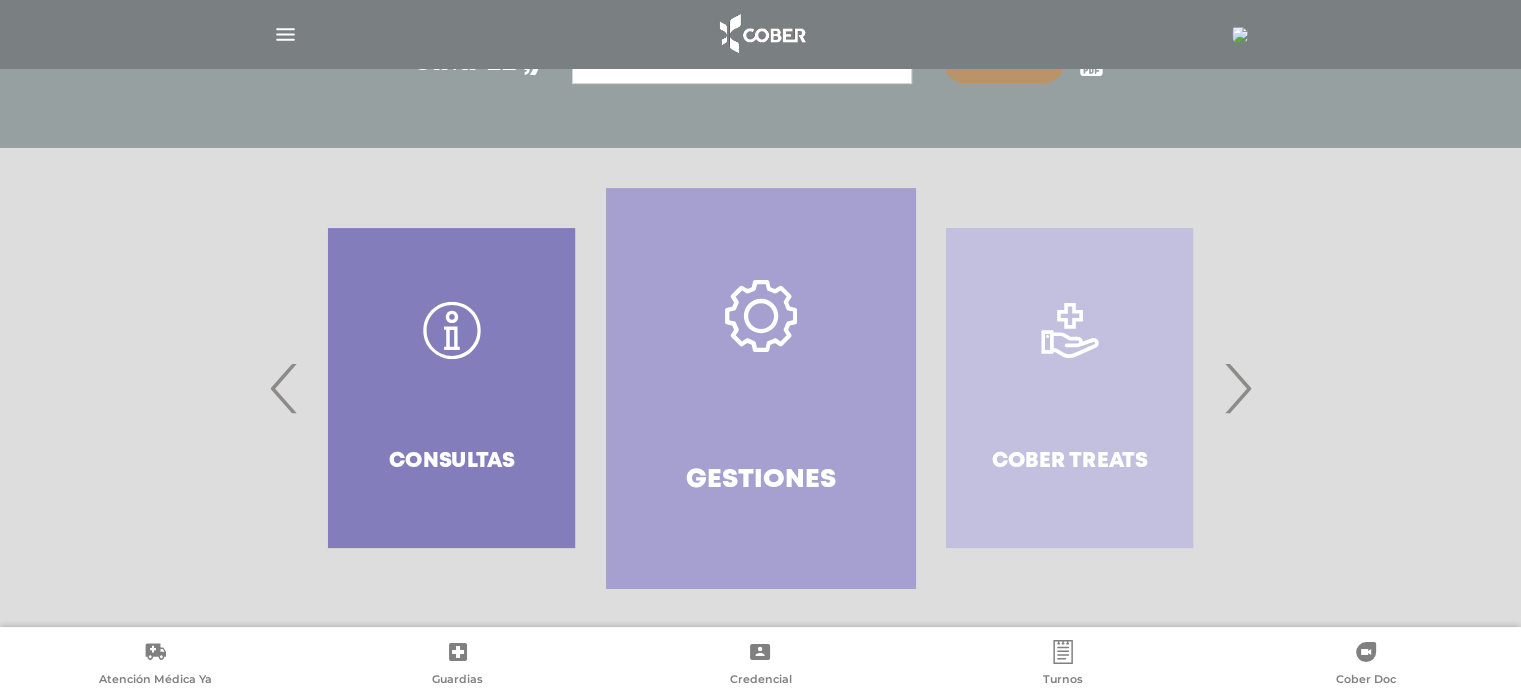 click on "›" at bounding box center (1237, 388) 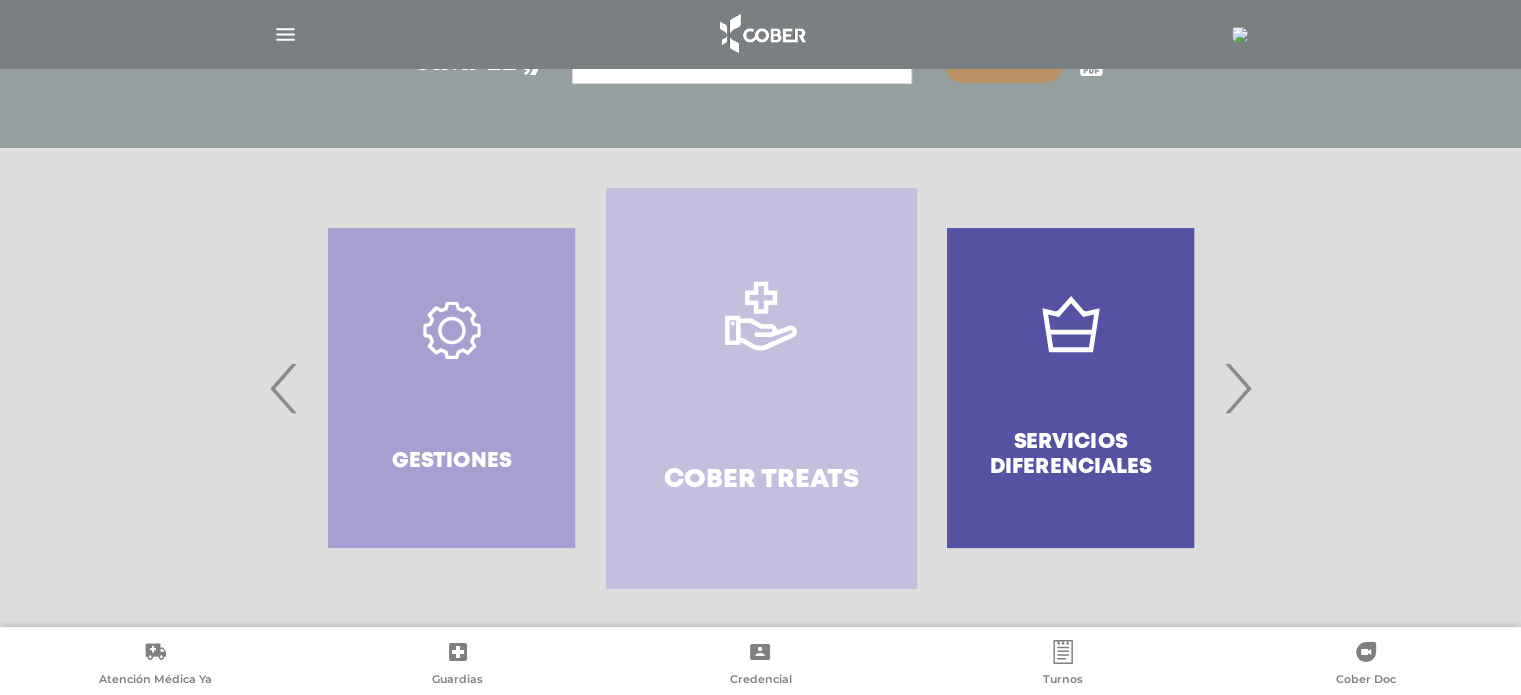 click on "›" at bounding box center [1237, 388] 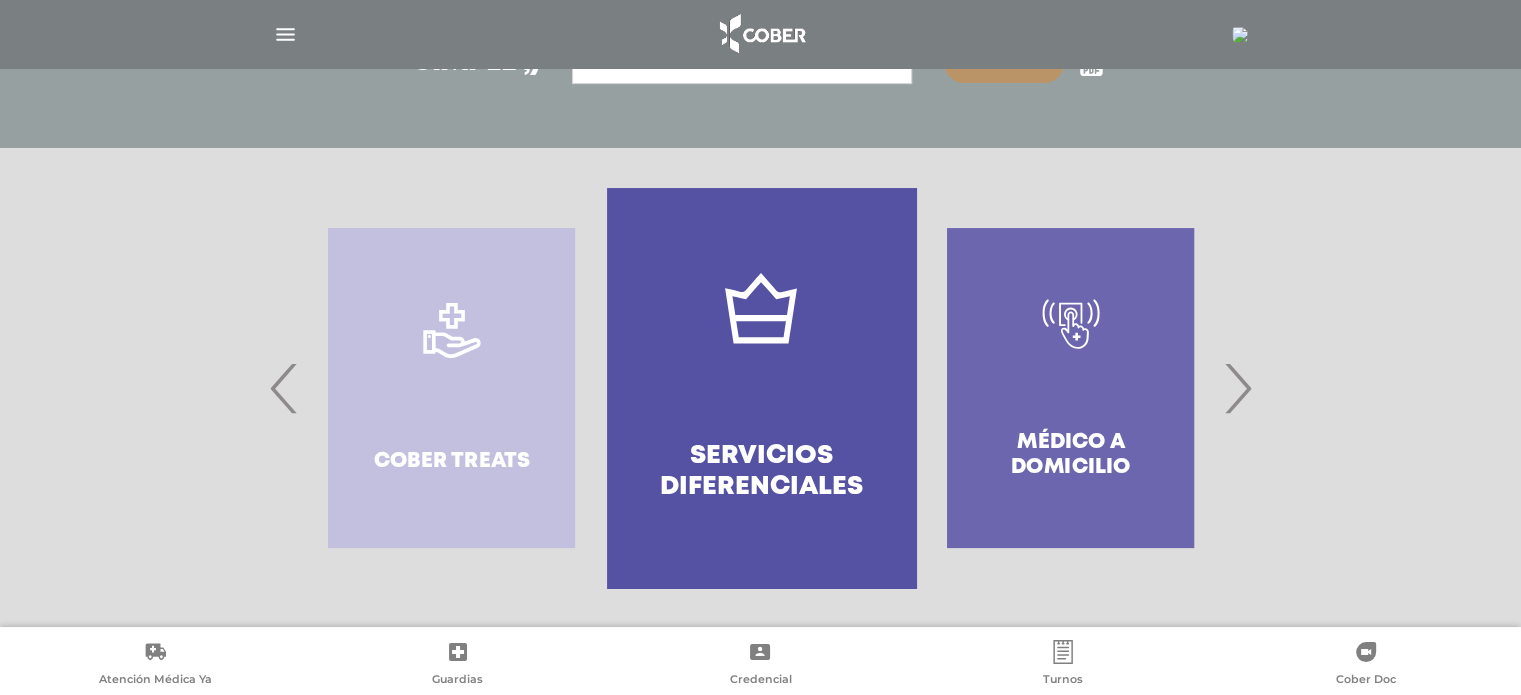 click on "›" at bounding box center [1237, 388] 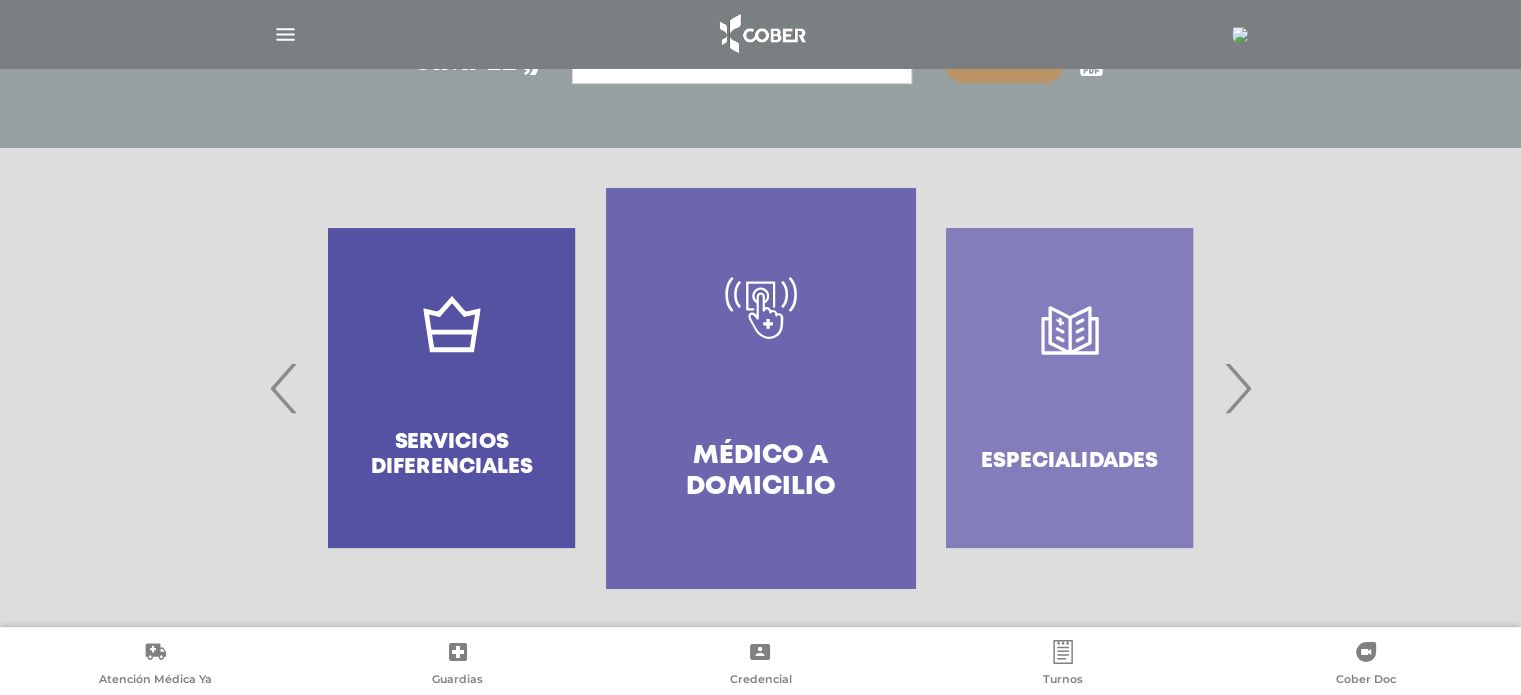click on "›" at bounding box center (1237, 388) 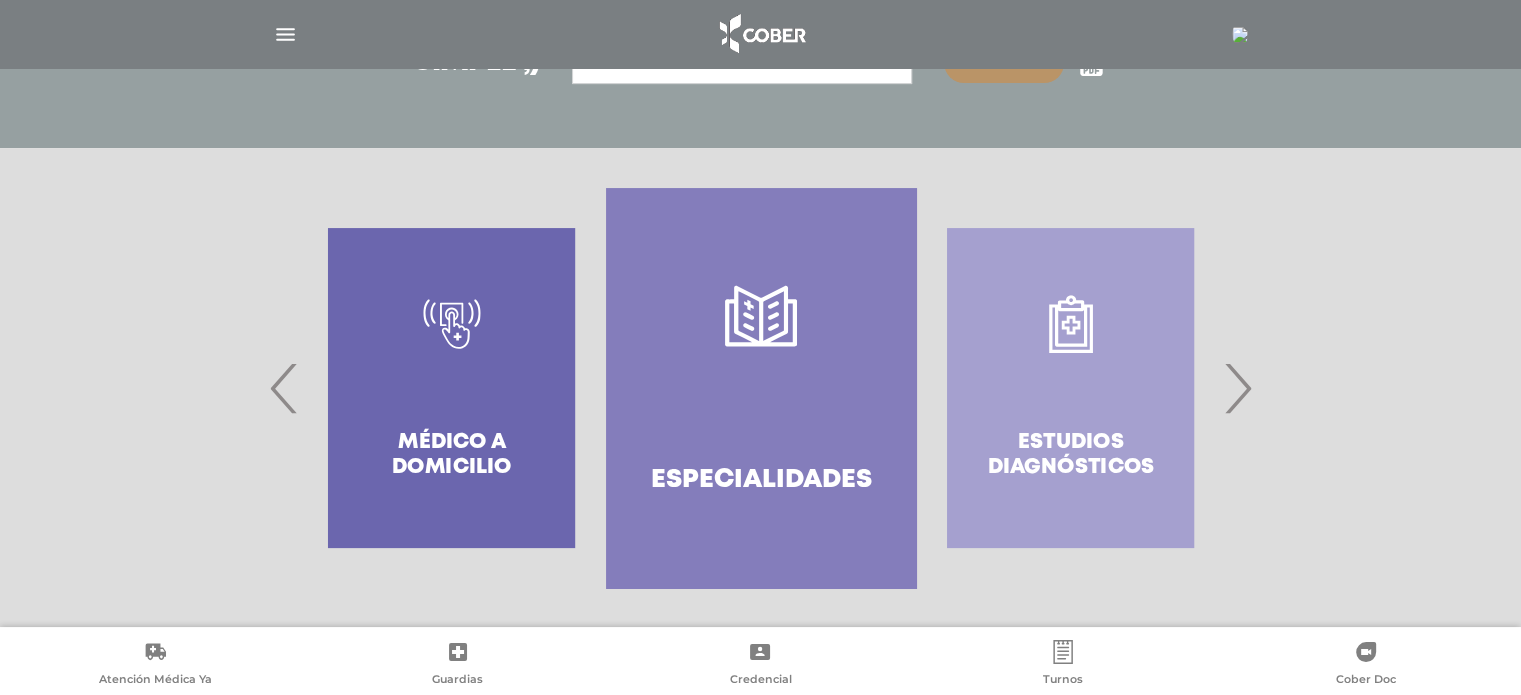 click on "›" at bounding box center (1237, 388) 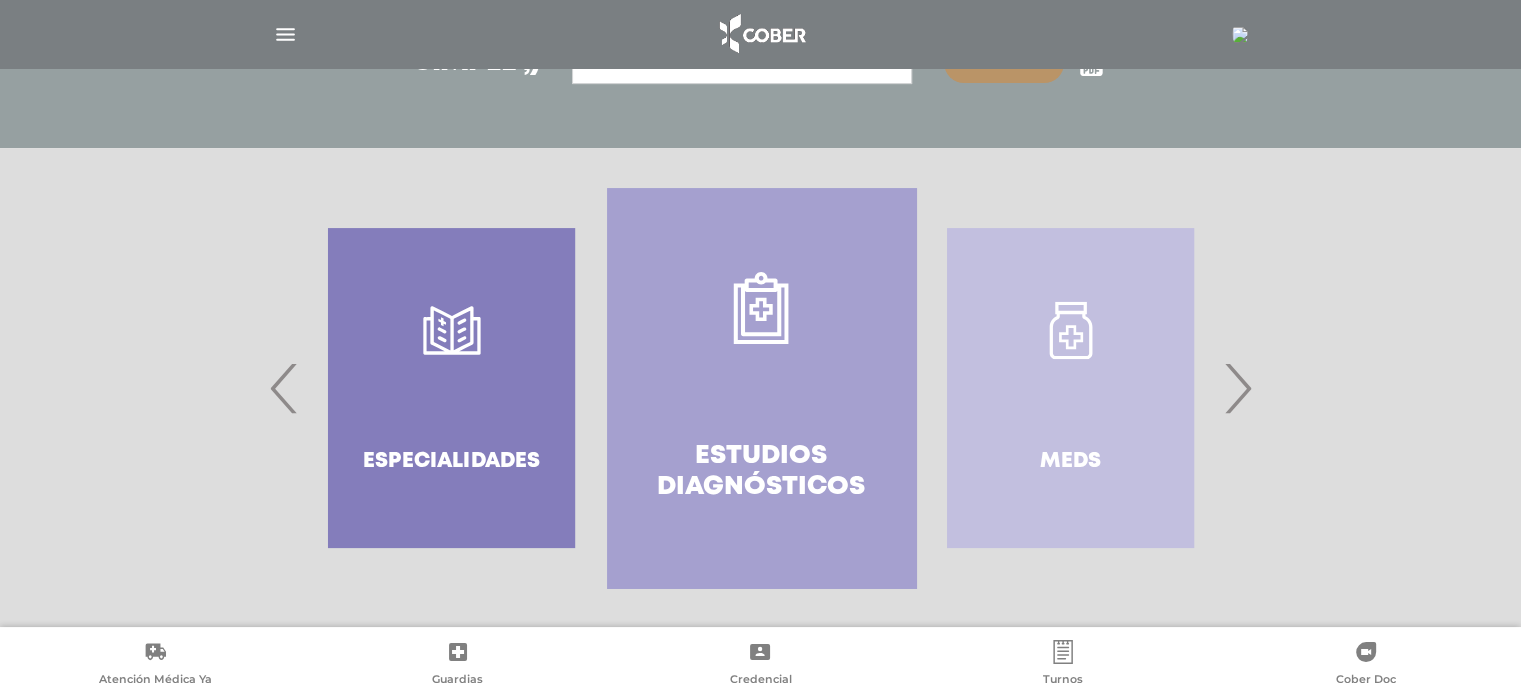 click on "›" at bounding box center (1237, 388) 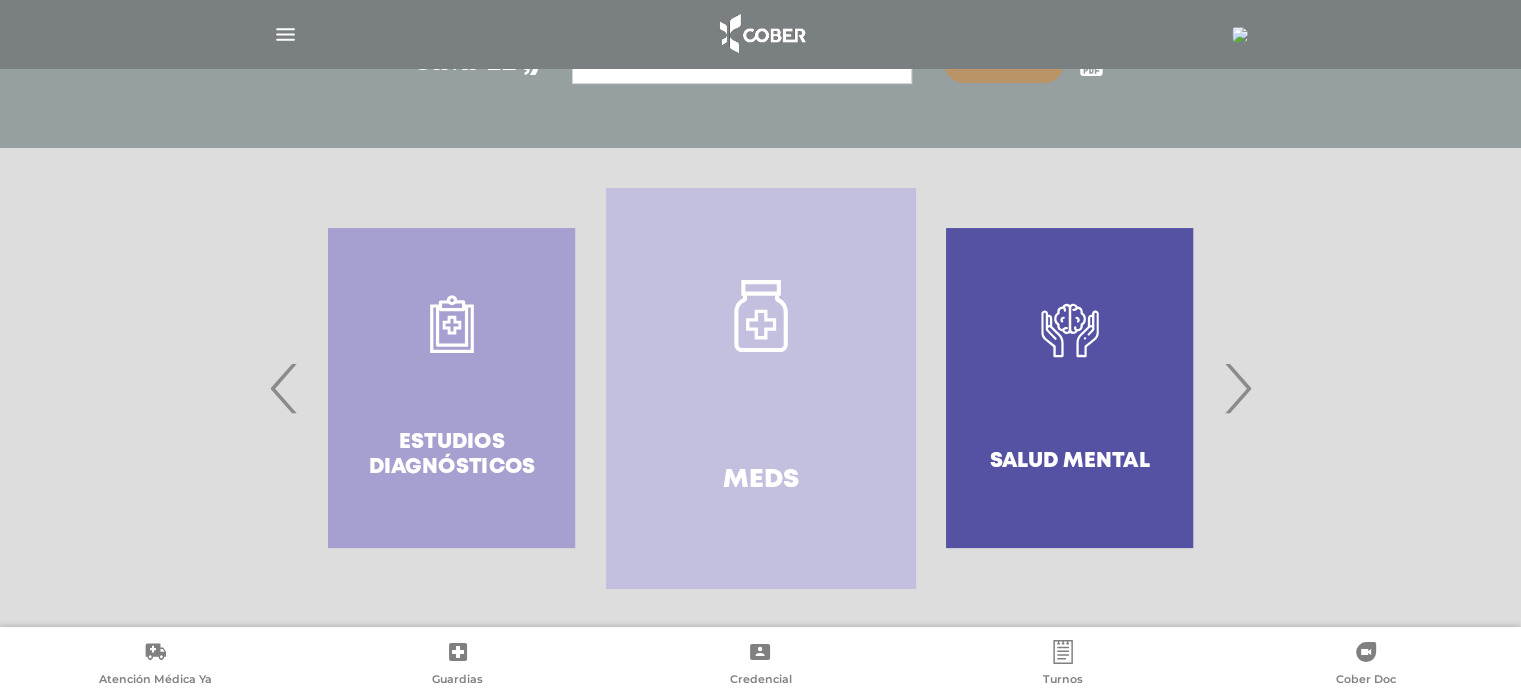 click on "›" at bounding box center (1237, 388) 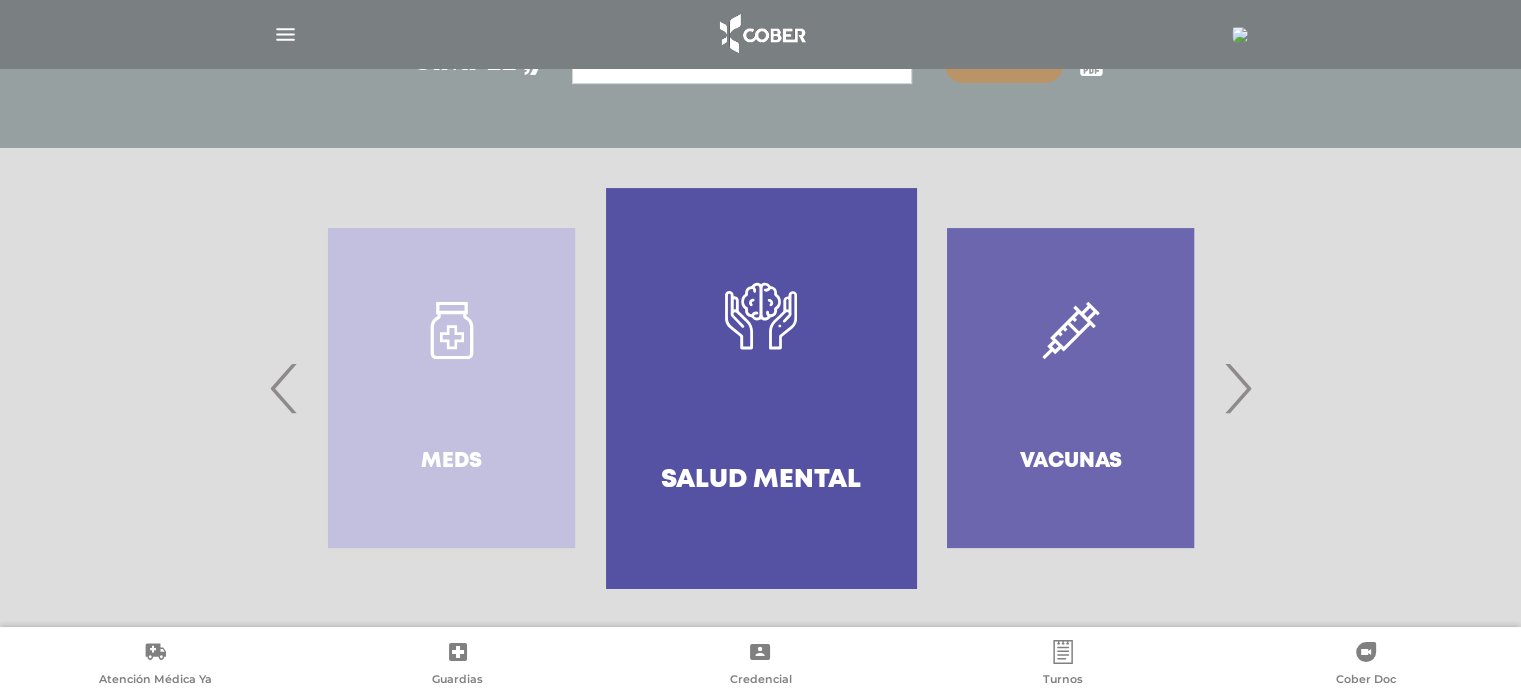 click on "›" at bounding box center [1237, 388] 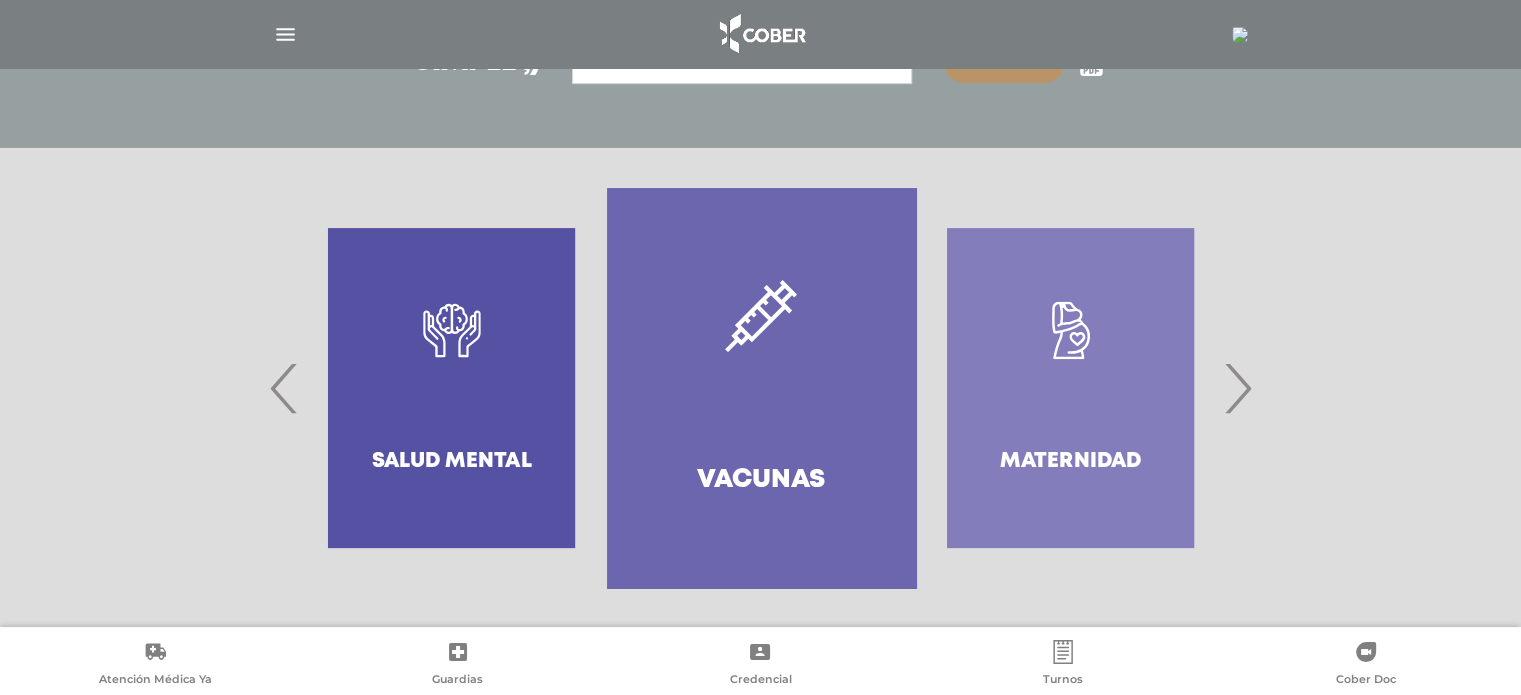 click on "›" at bounding box center [1237, 388] 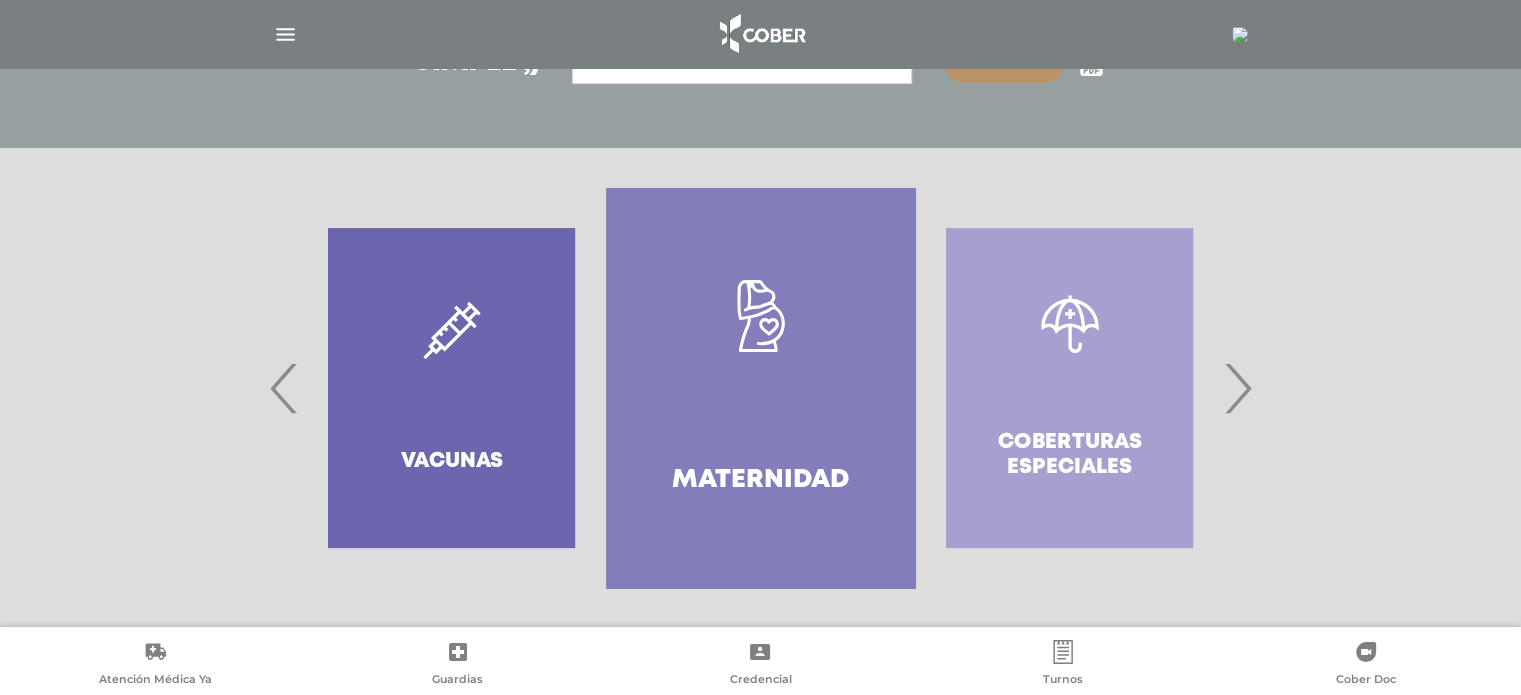 click on "›" at bounding box center (1237, 388) 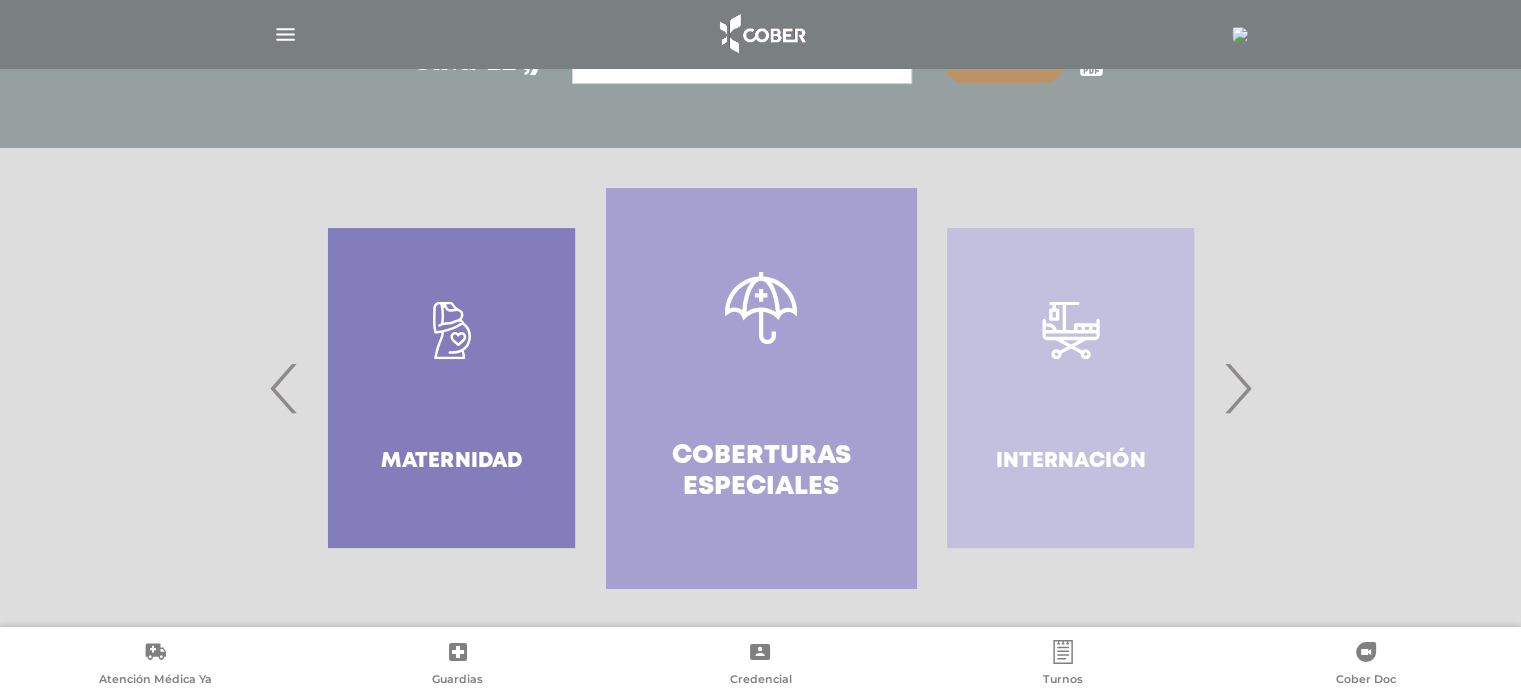 click on "›" at bounding box center (1237, 388) 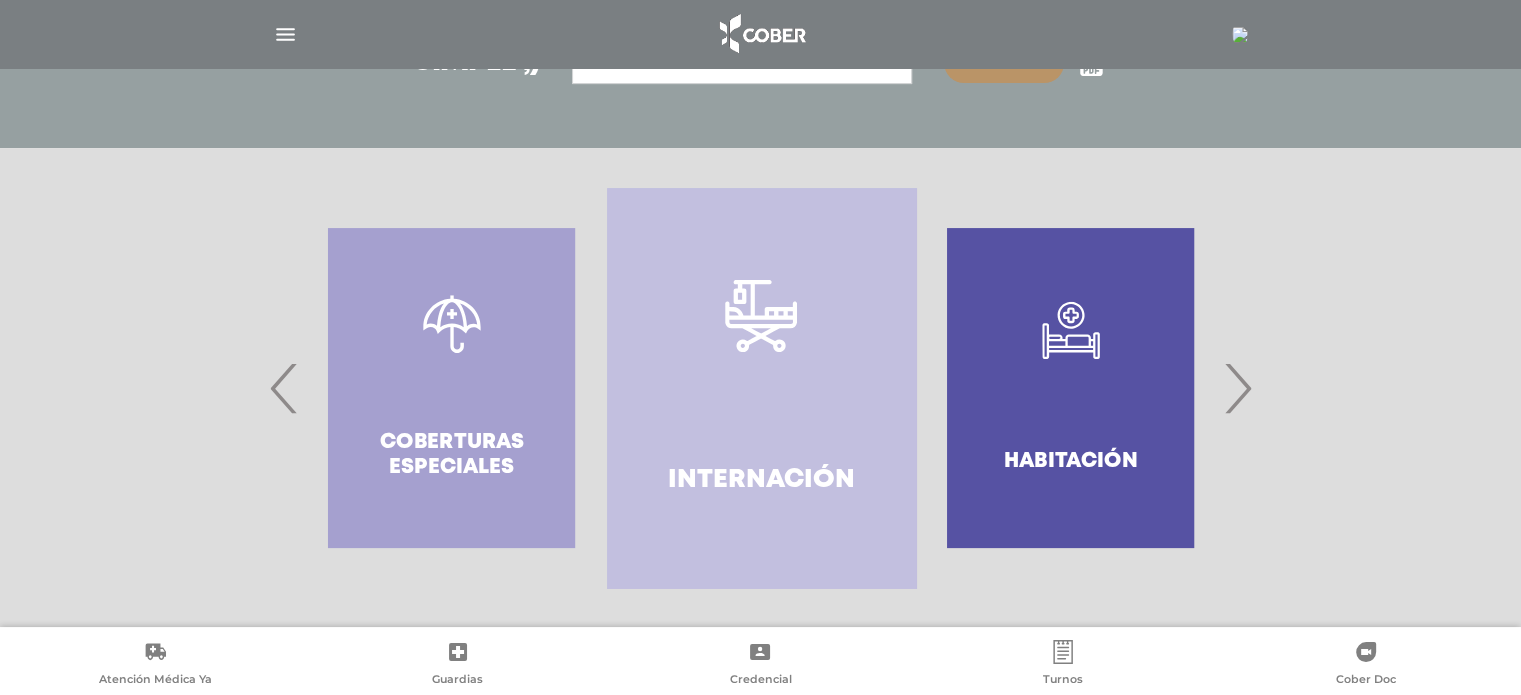 click on "›" at bounding box center [1237, 388] 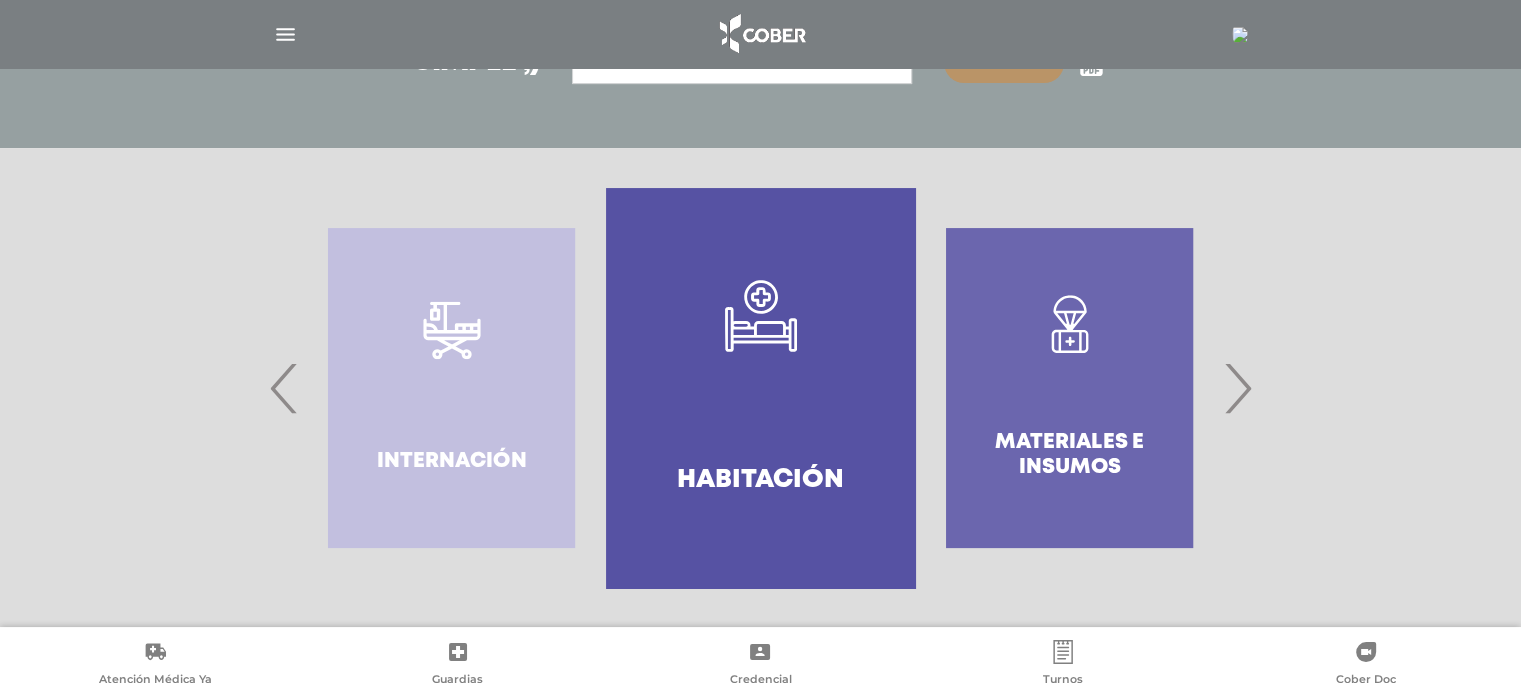 click on "›" at bounding box center [1237, 388] 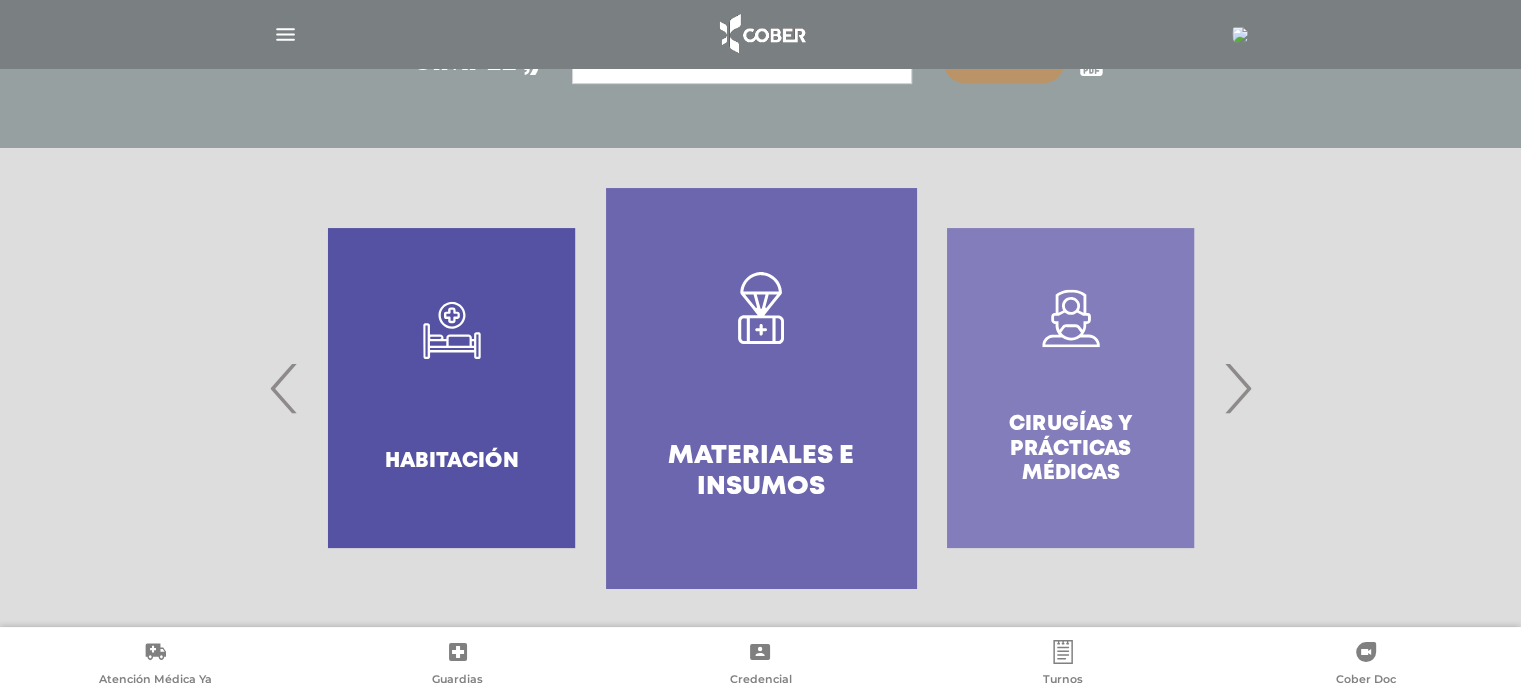 click on "›" at bounding box center (1237, 388) 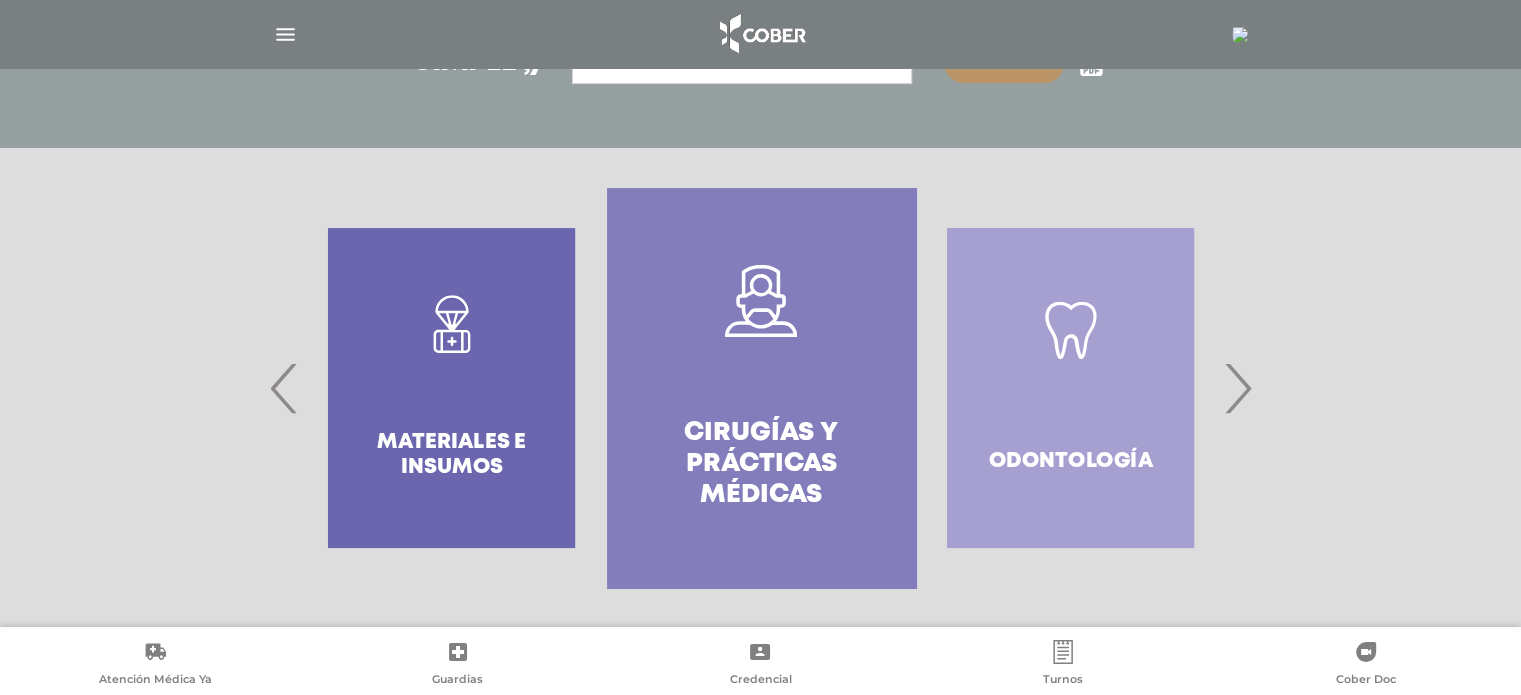 click on "›" at bounding box center [1237, 388] 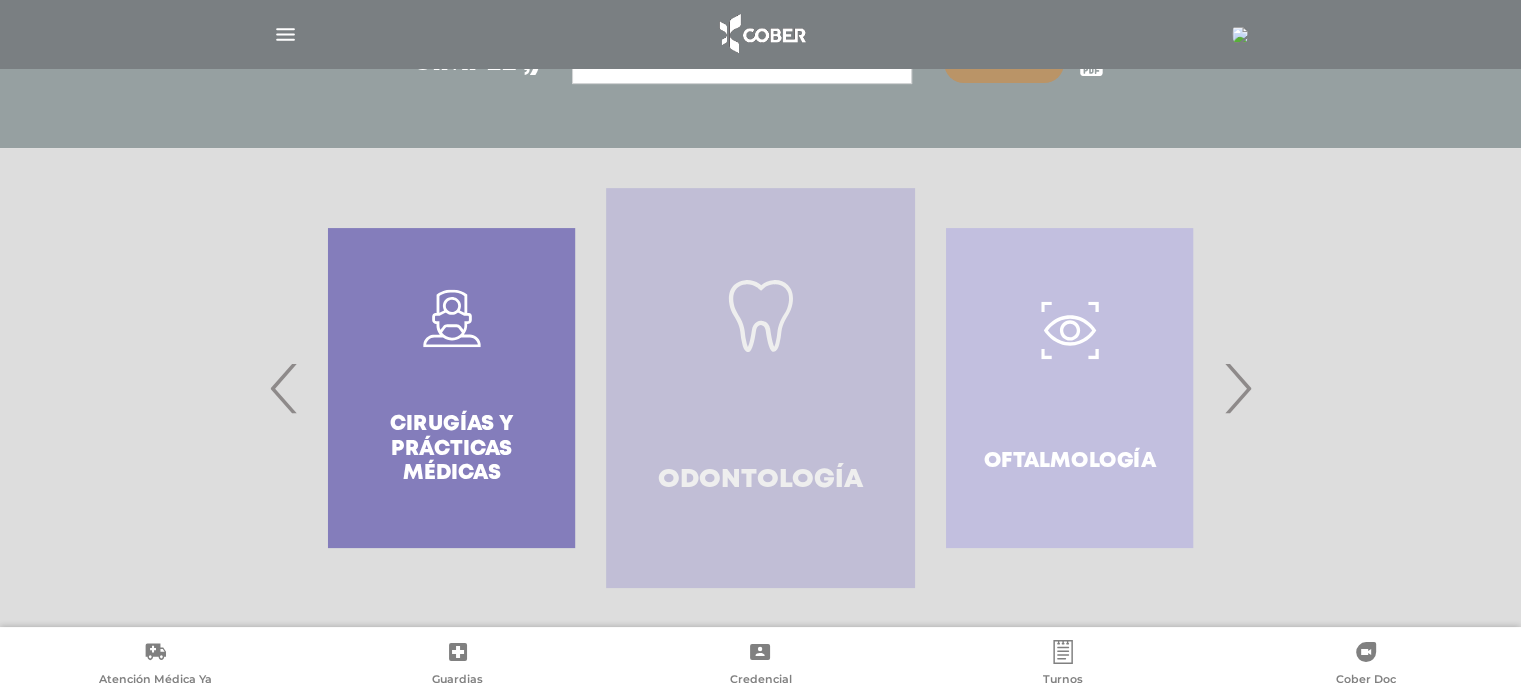 click on "Odontología" at bounding box center (760, 388) 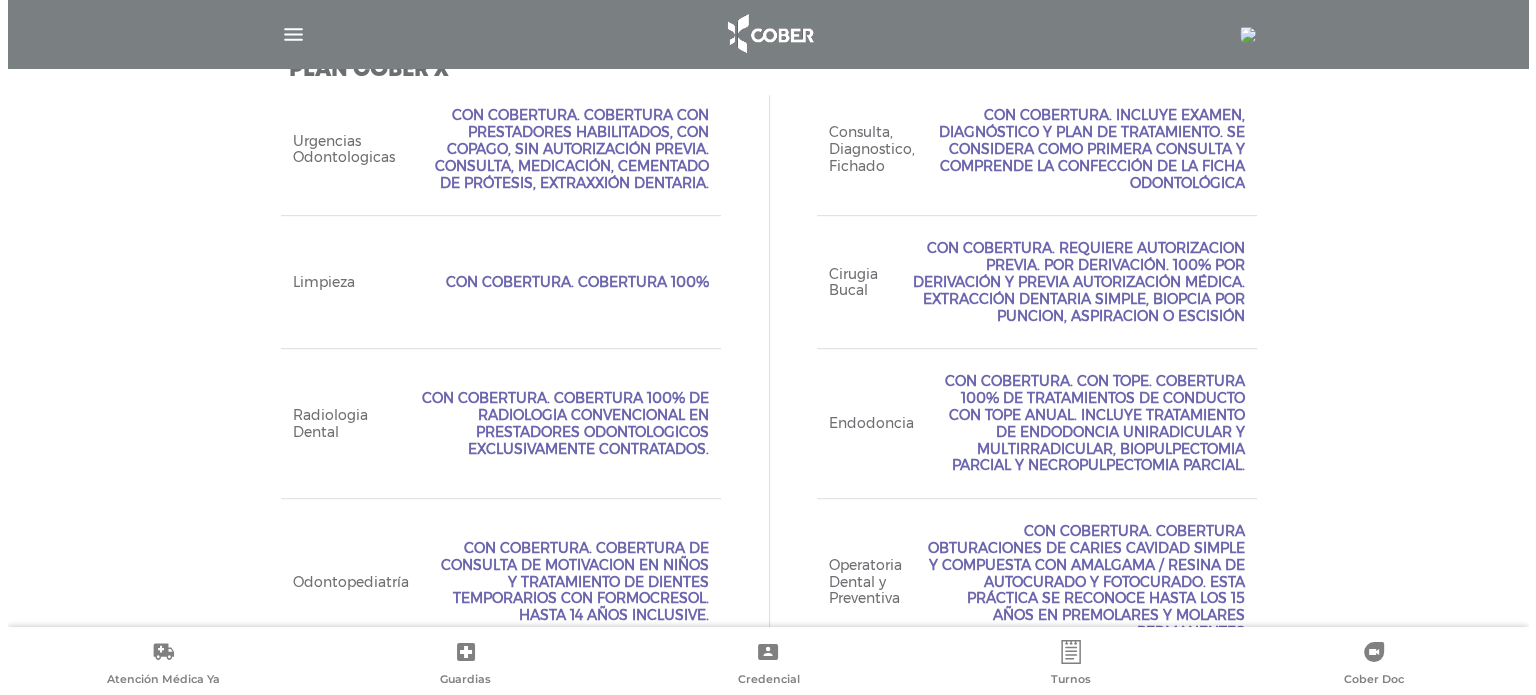 scroll, scrollTop: 928, scrollLeft: 0, axis: vertical 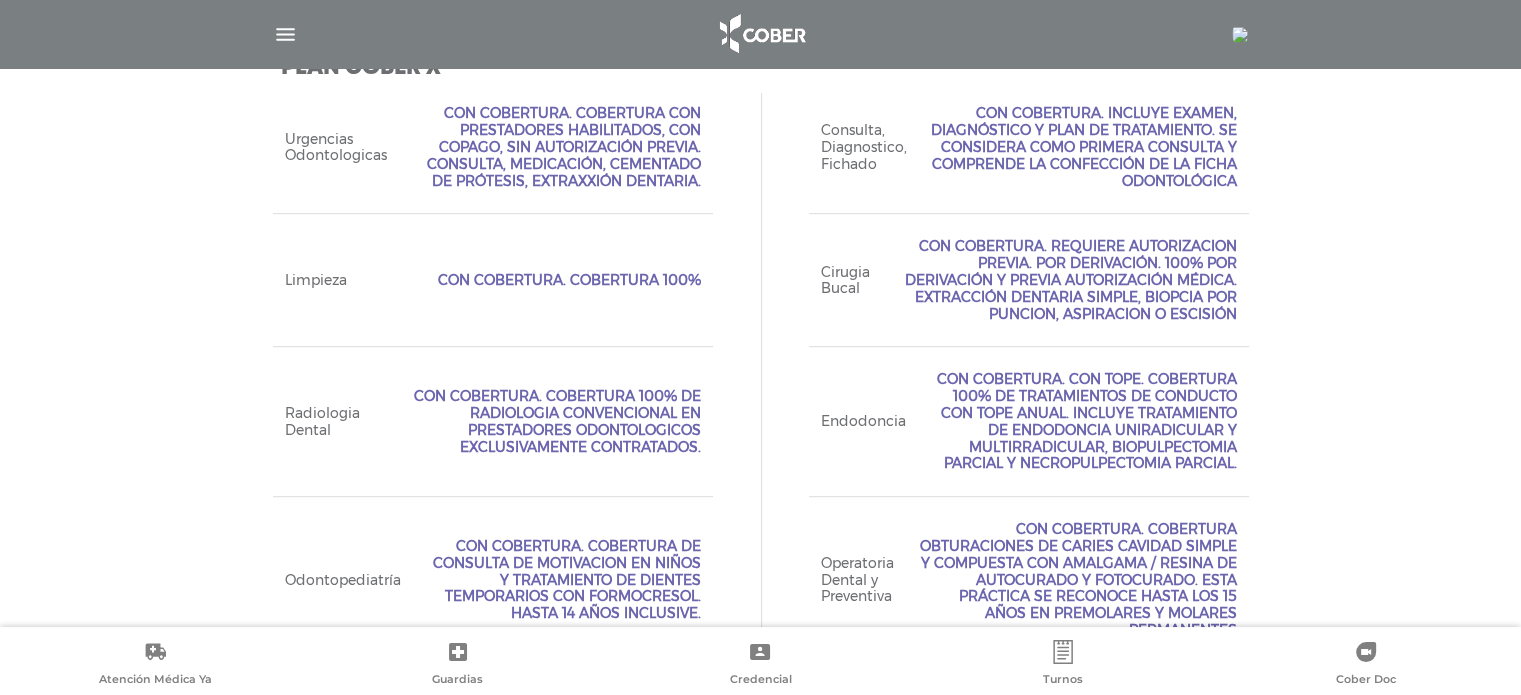 click at bounding box center [285, 34] 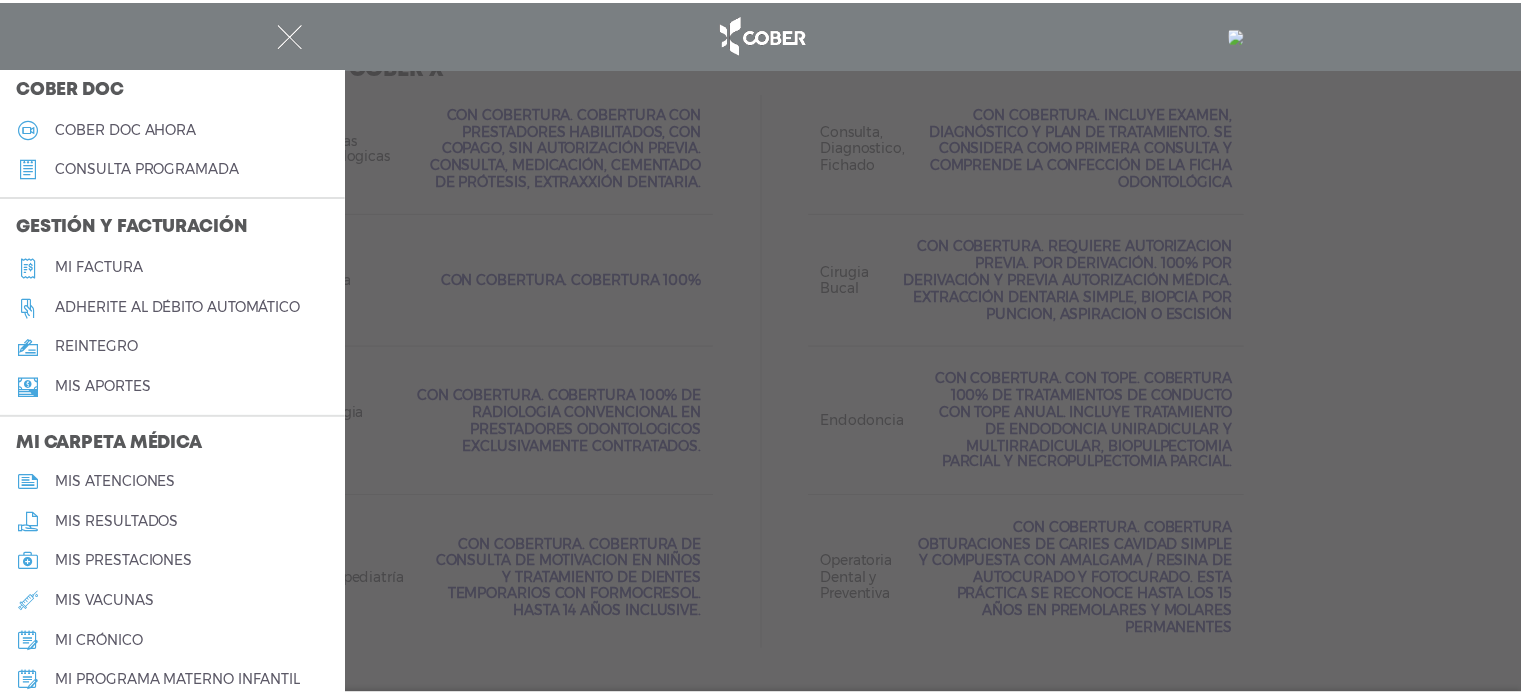 scroll, scrollTop: 848, scrollLeft: 0, axis: vertical 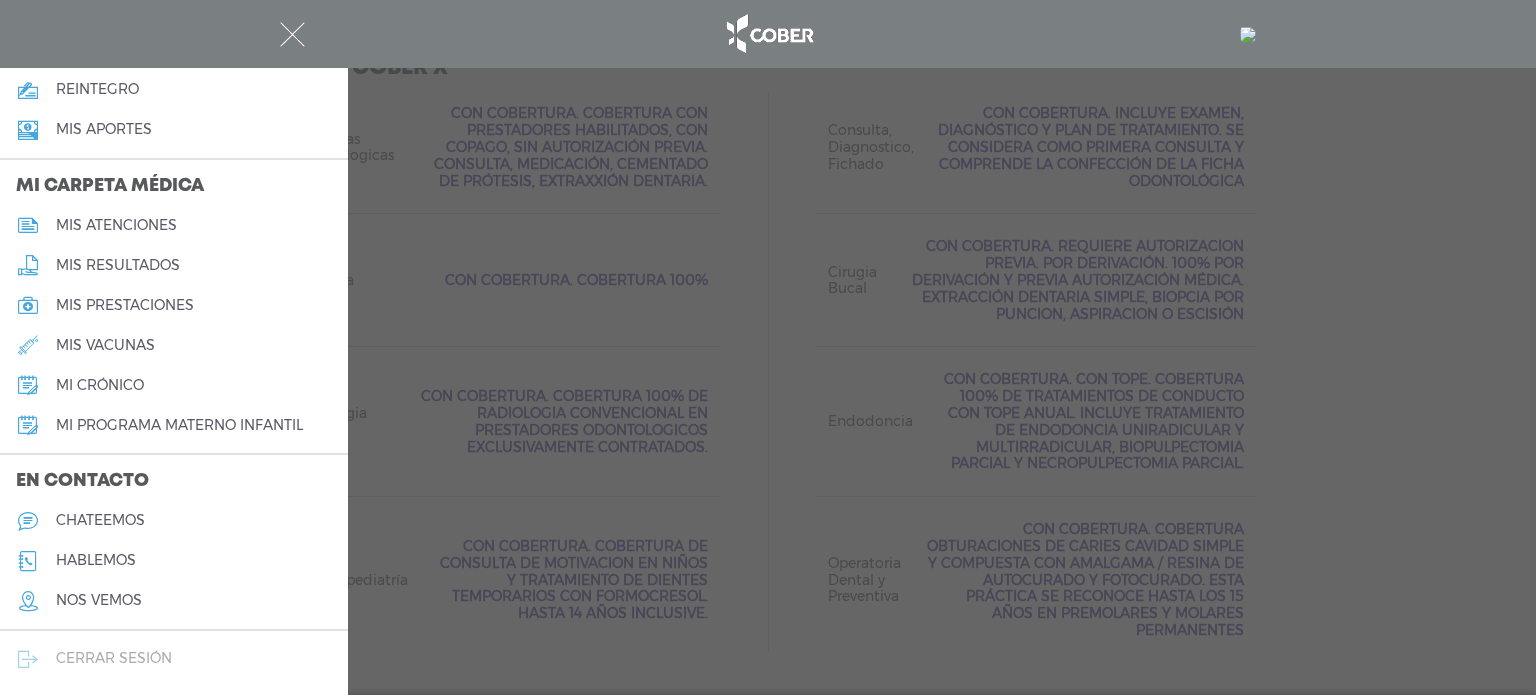 click on "cerrar sesión" at bounding box center [114, 658] 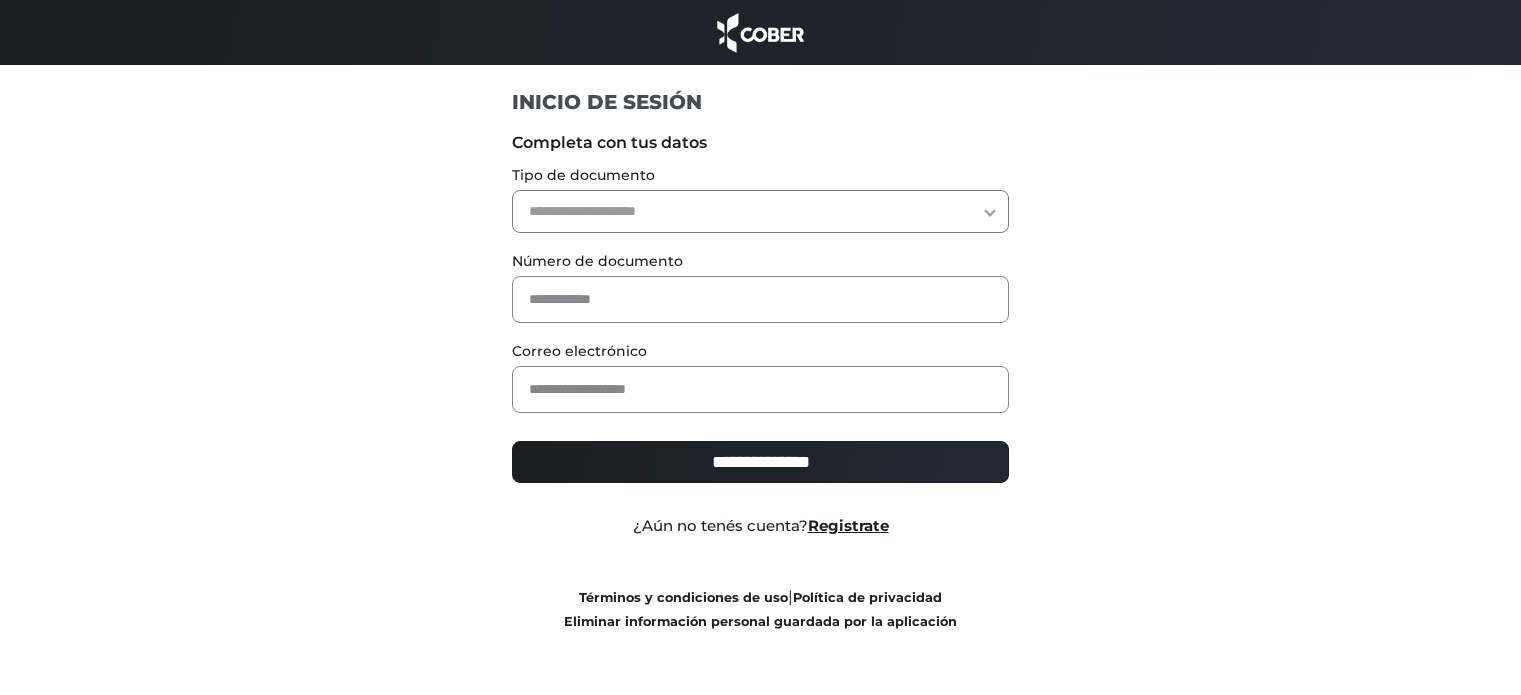 scroll, scrollTop: 0, scrollLeft: 0, axis: both 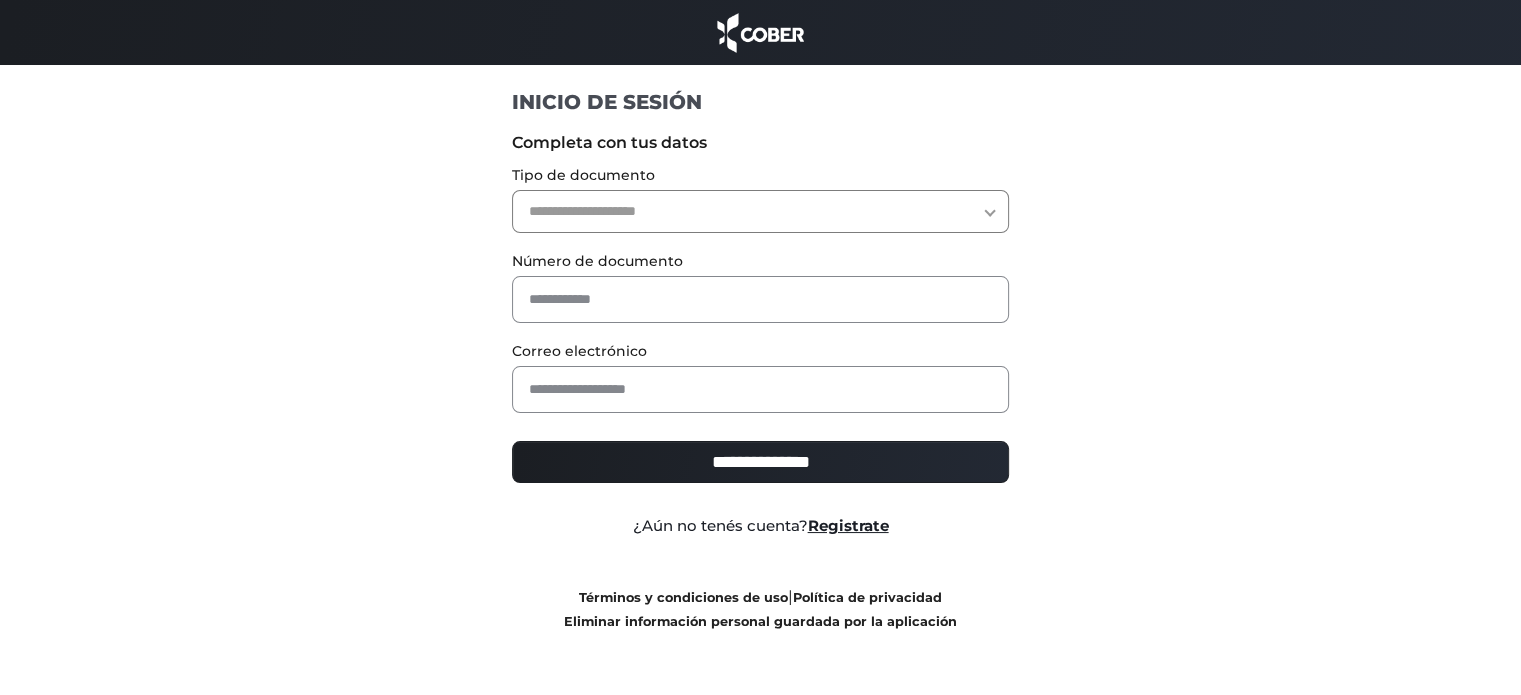 click on "**********" at bounding box center (760, 211) 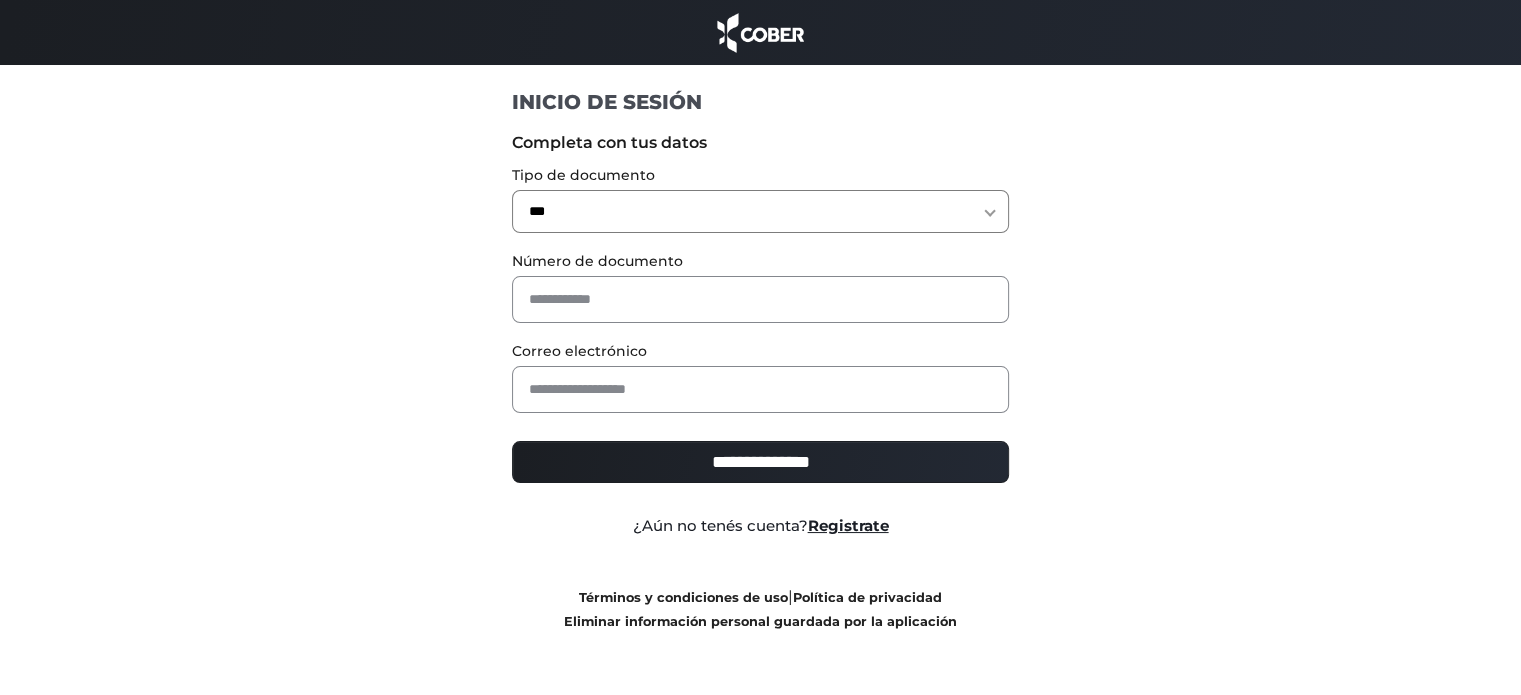click on "**********" at bounding box center (760, 211) 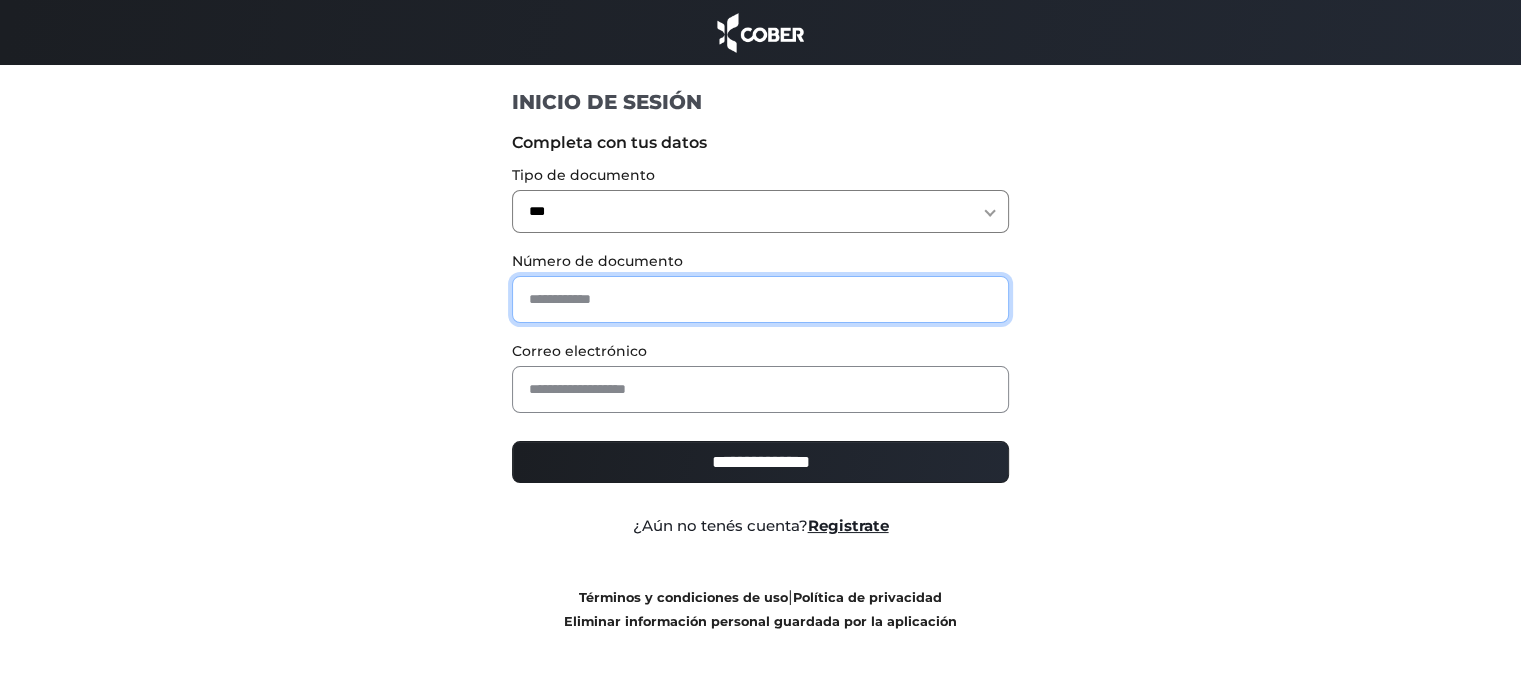 click at bounding box center [760, 299] 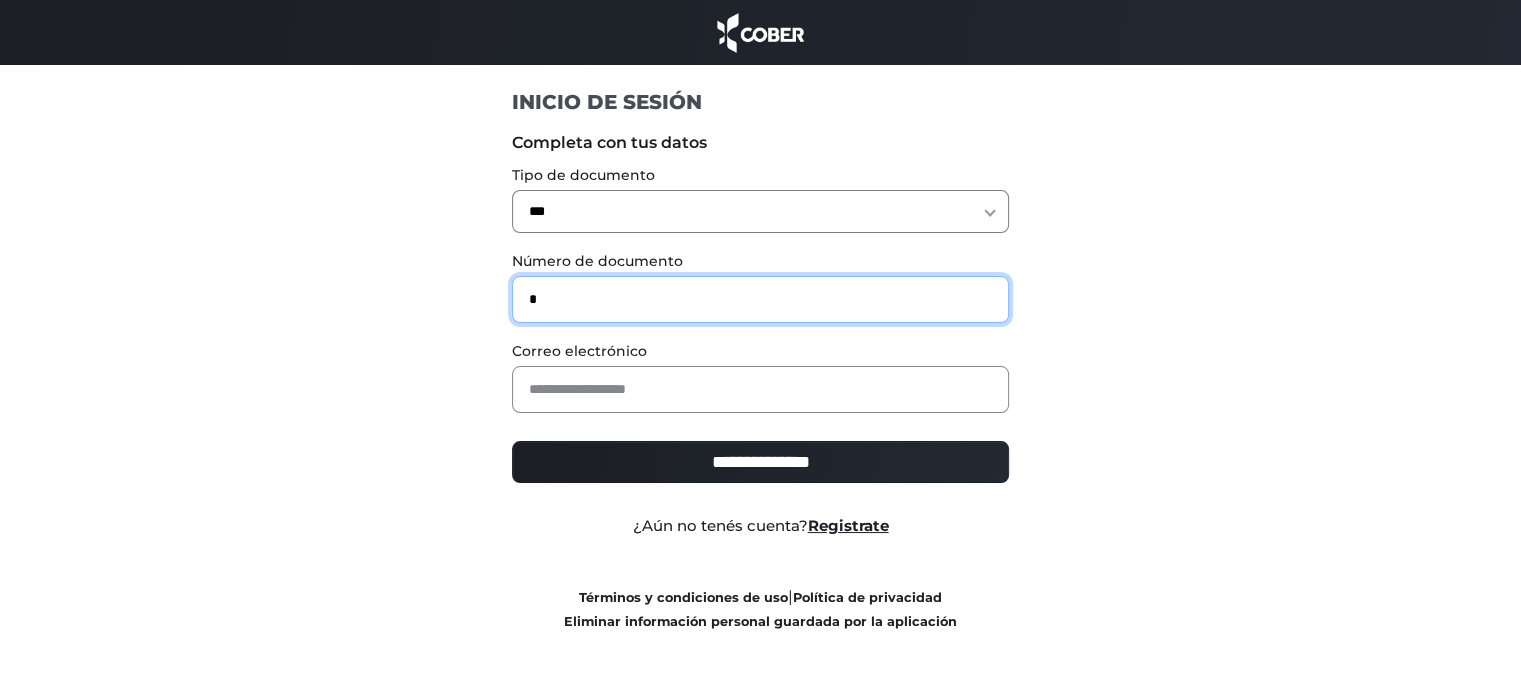 type on "*" 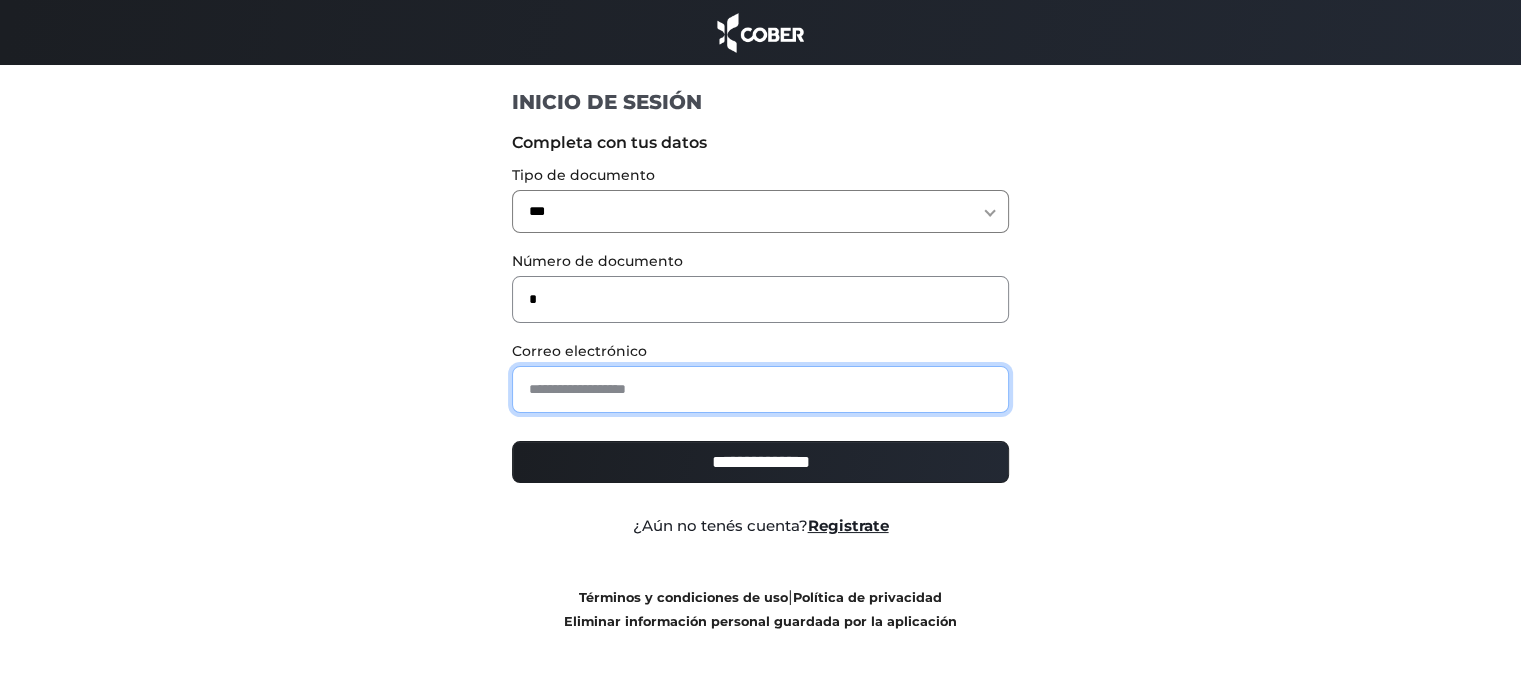 click at bounding box center [760, 389] 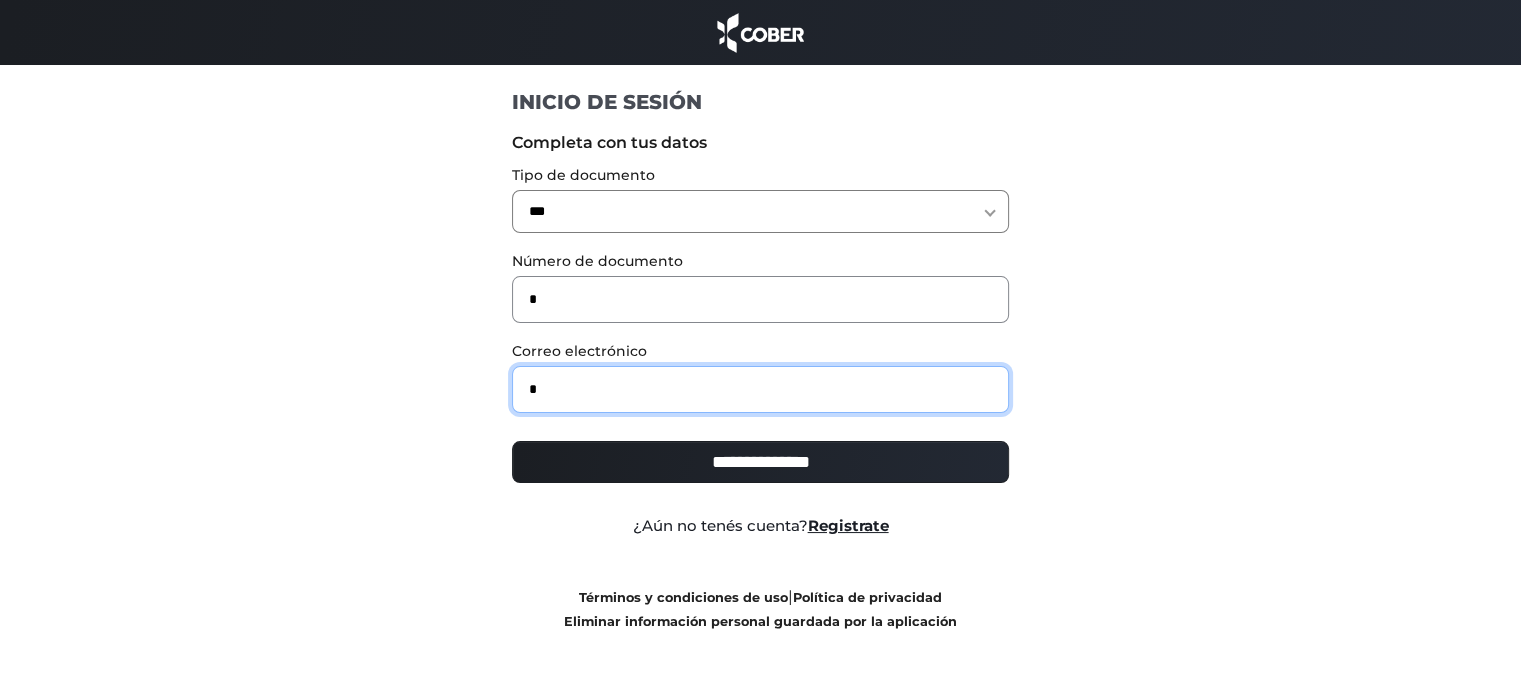 type on "**********" 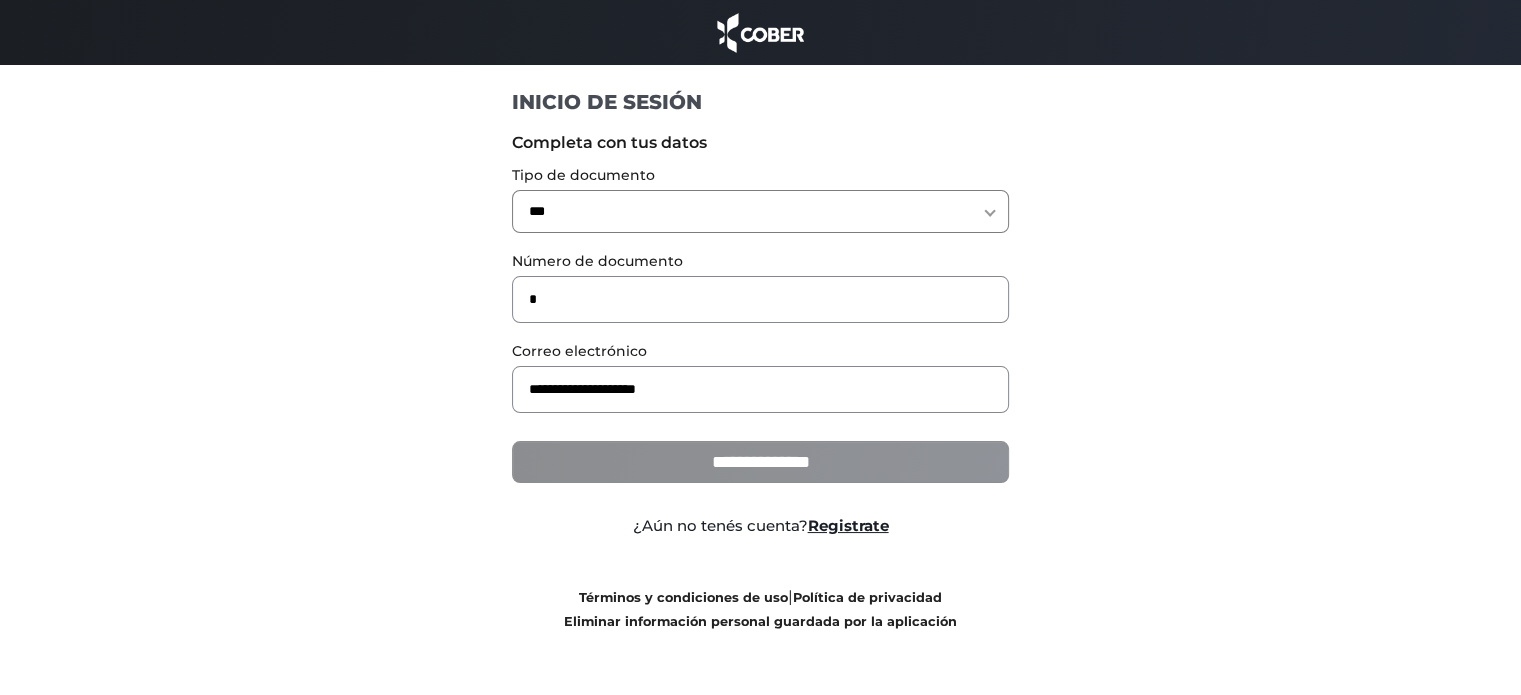 click on "**********" at bounding box center [760, 462] 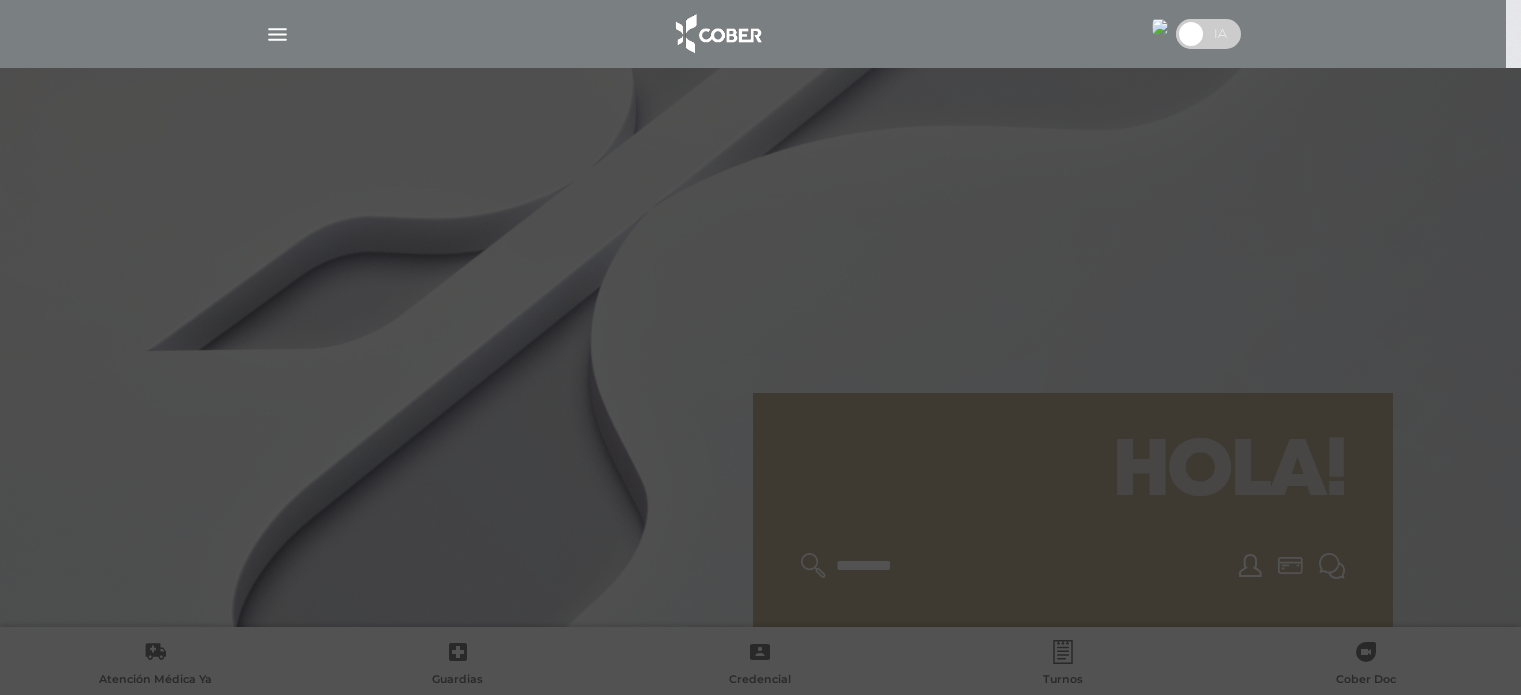 scroll, scrollTop: 0, scrollLeft: 0, axis: both 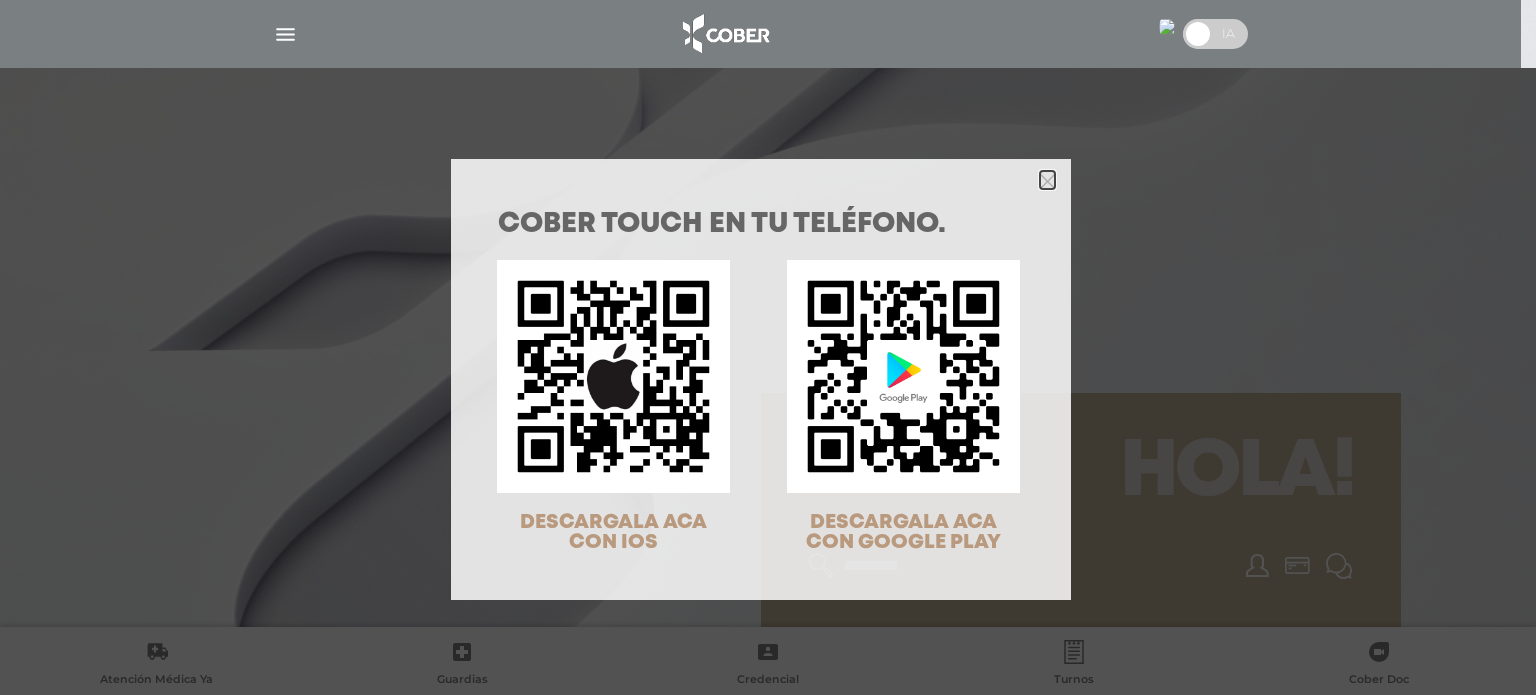 click 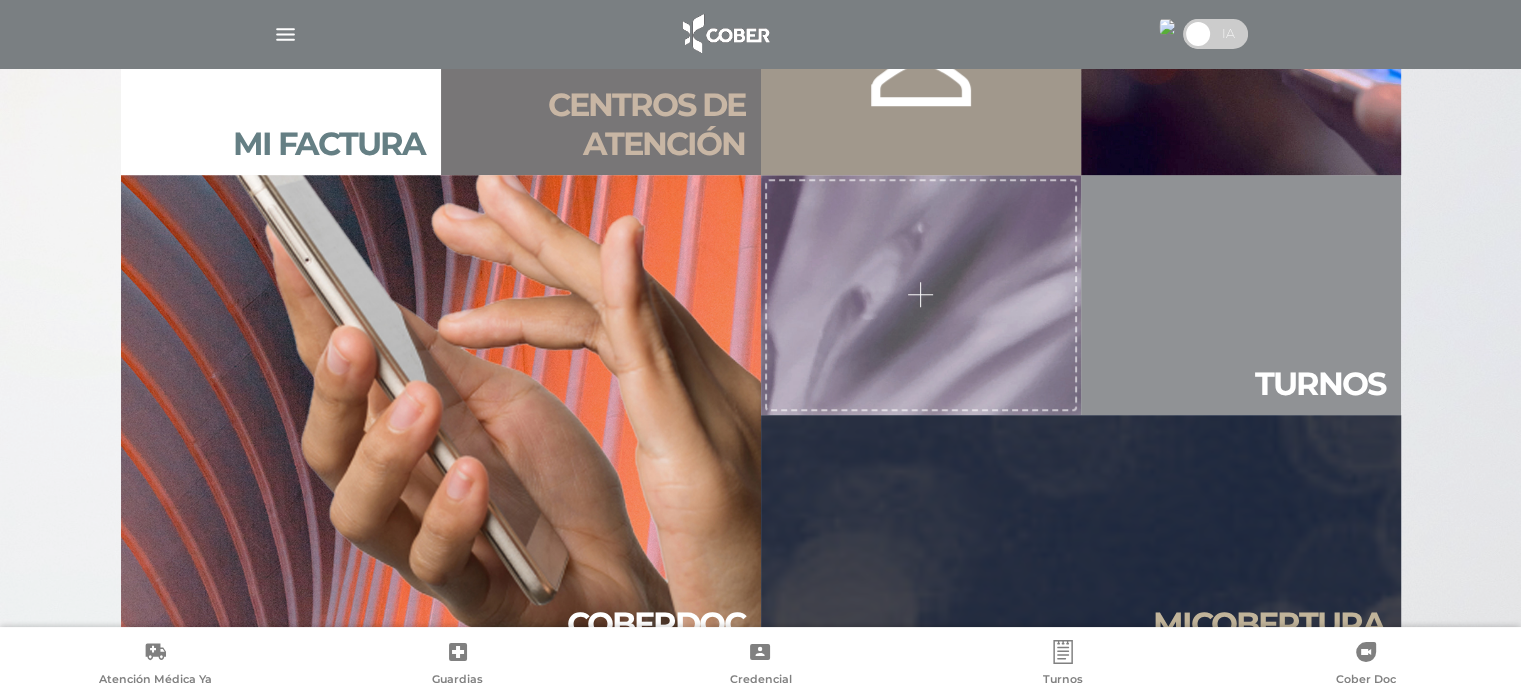 scroll, scrollTop: 1678, scrollLeft: 0, axis: vertical 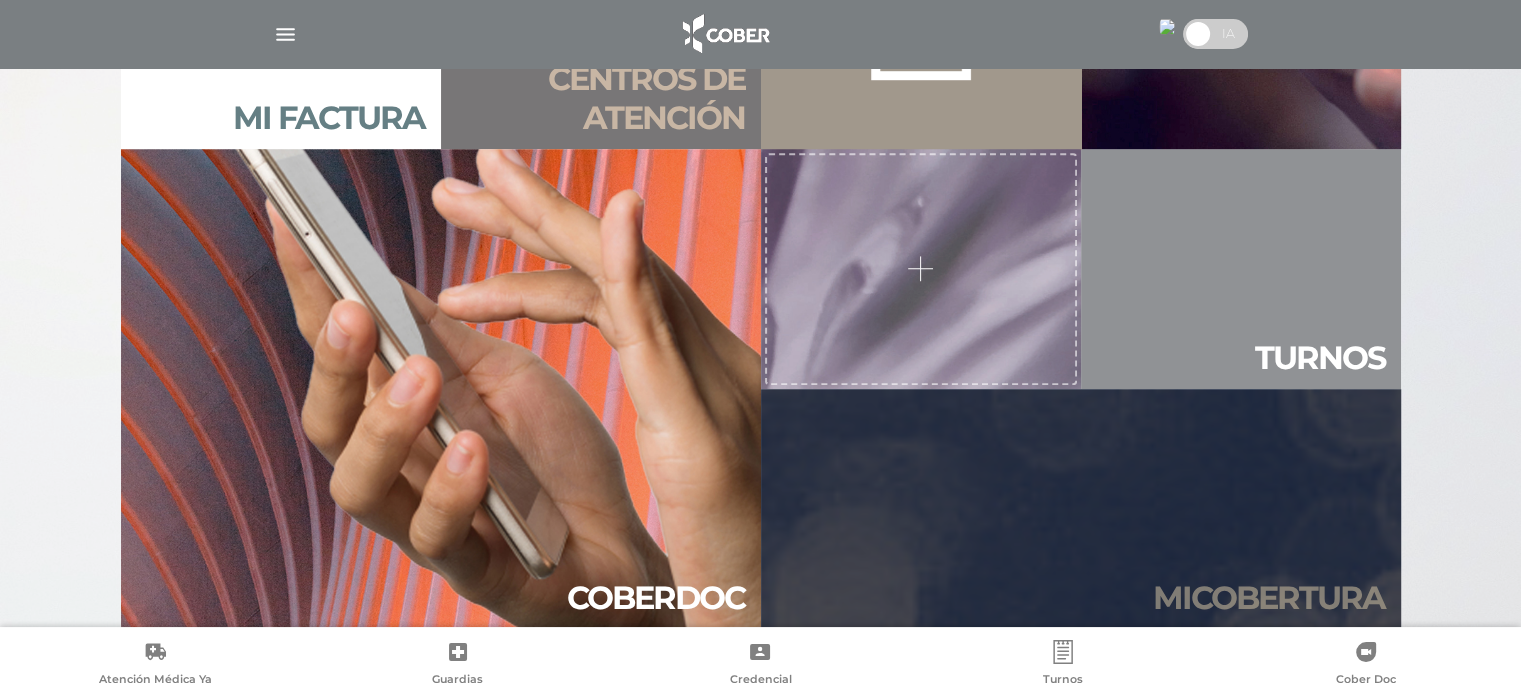 click on "Mi  cober tura" at bounding box center [1081, 509] 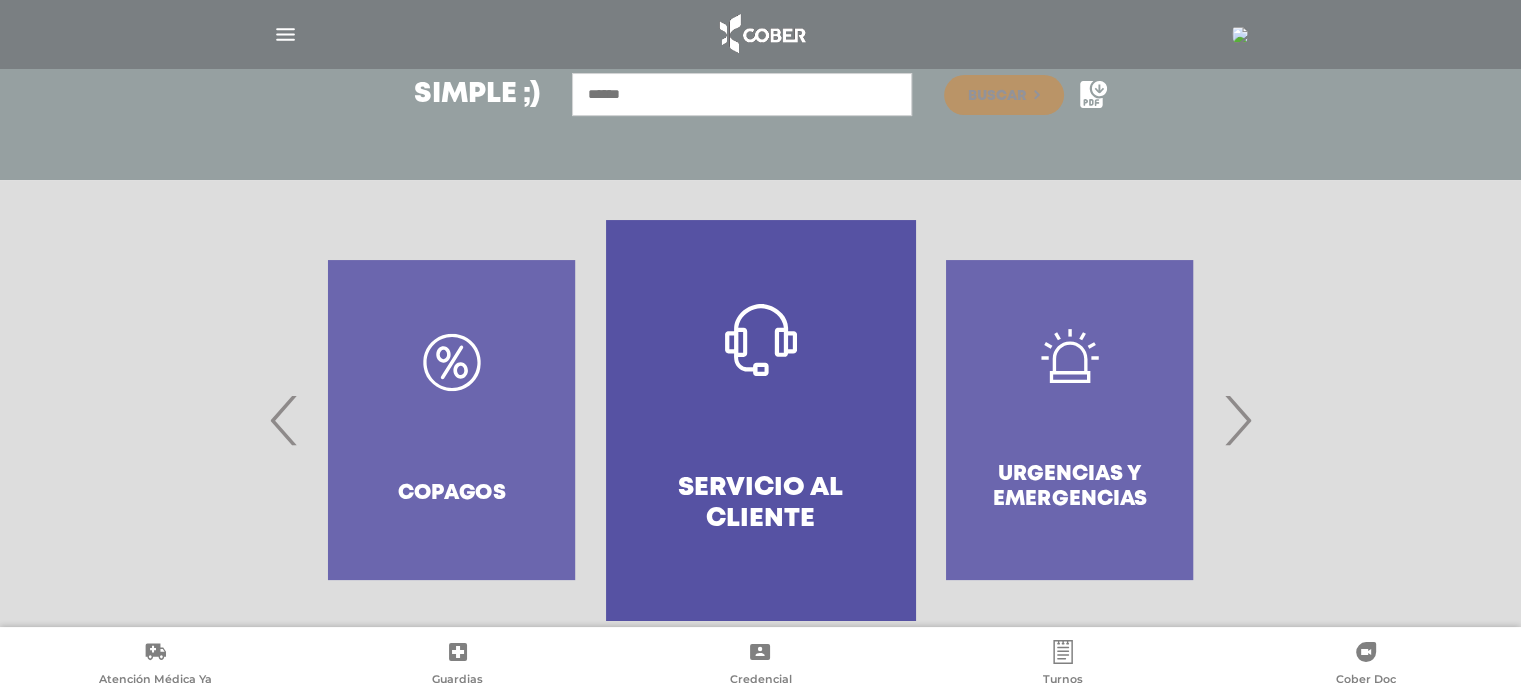scroll, scrollTop: 331, scrollLeft: 0, axis: vertical 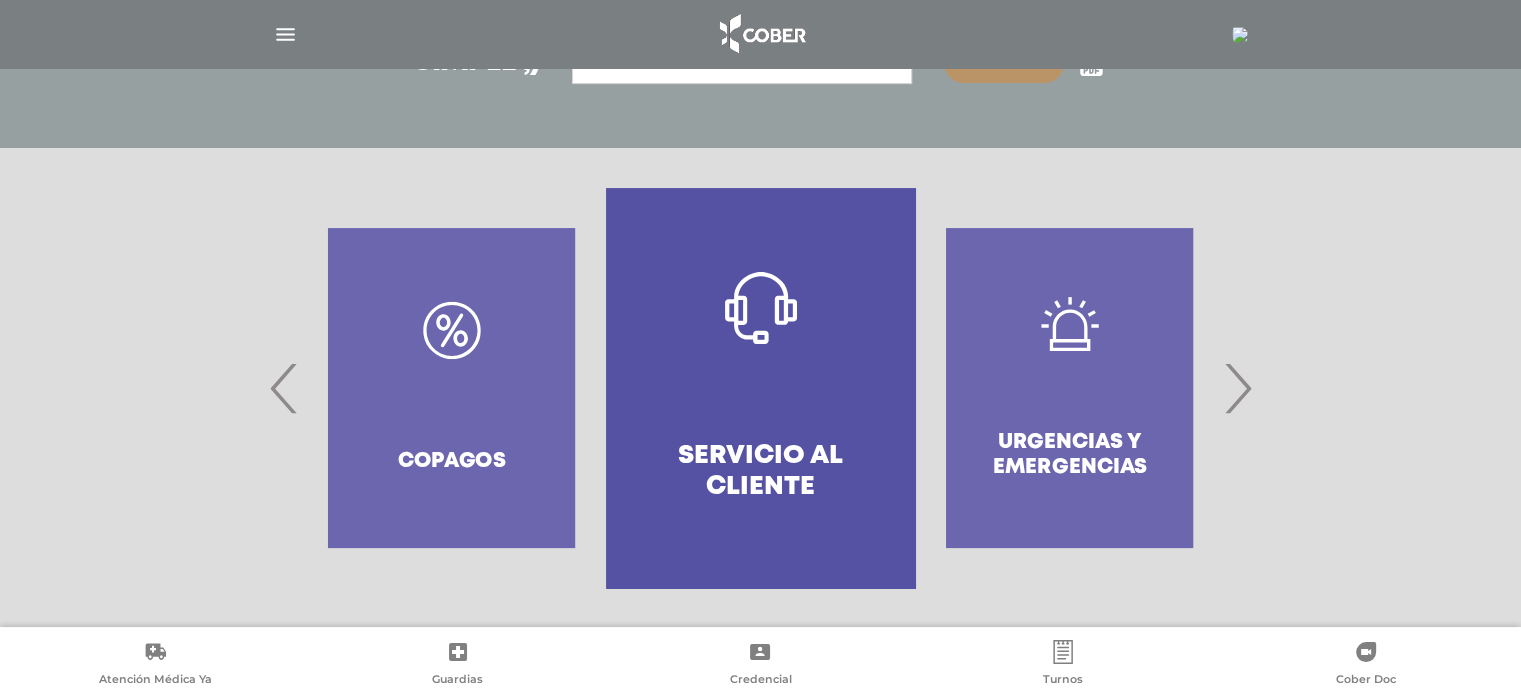 click on "‹" at bounding box center [284, 388] 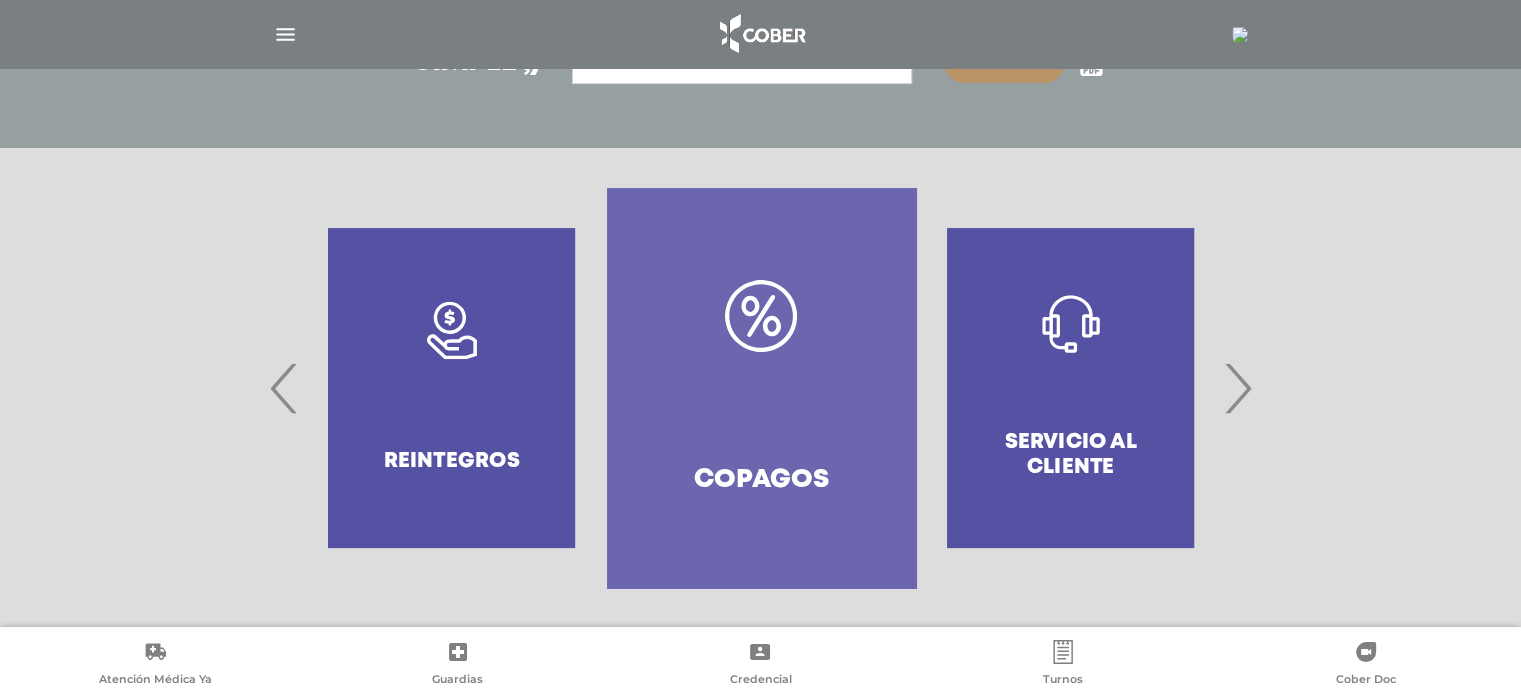 click on "‹" at bounding box center [284, 388] 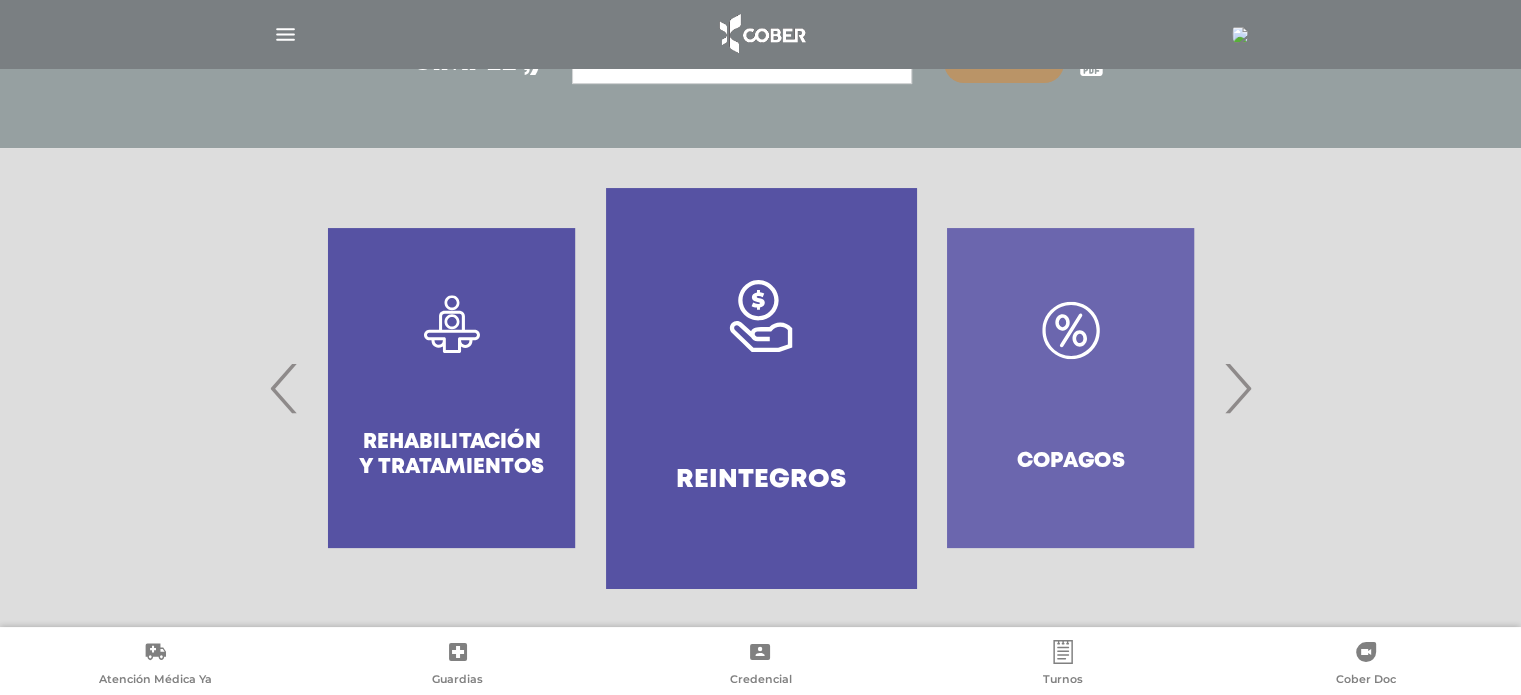 click on "‹" at bounding box center (284, 388) 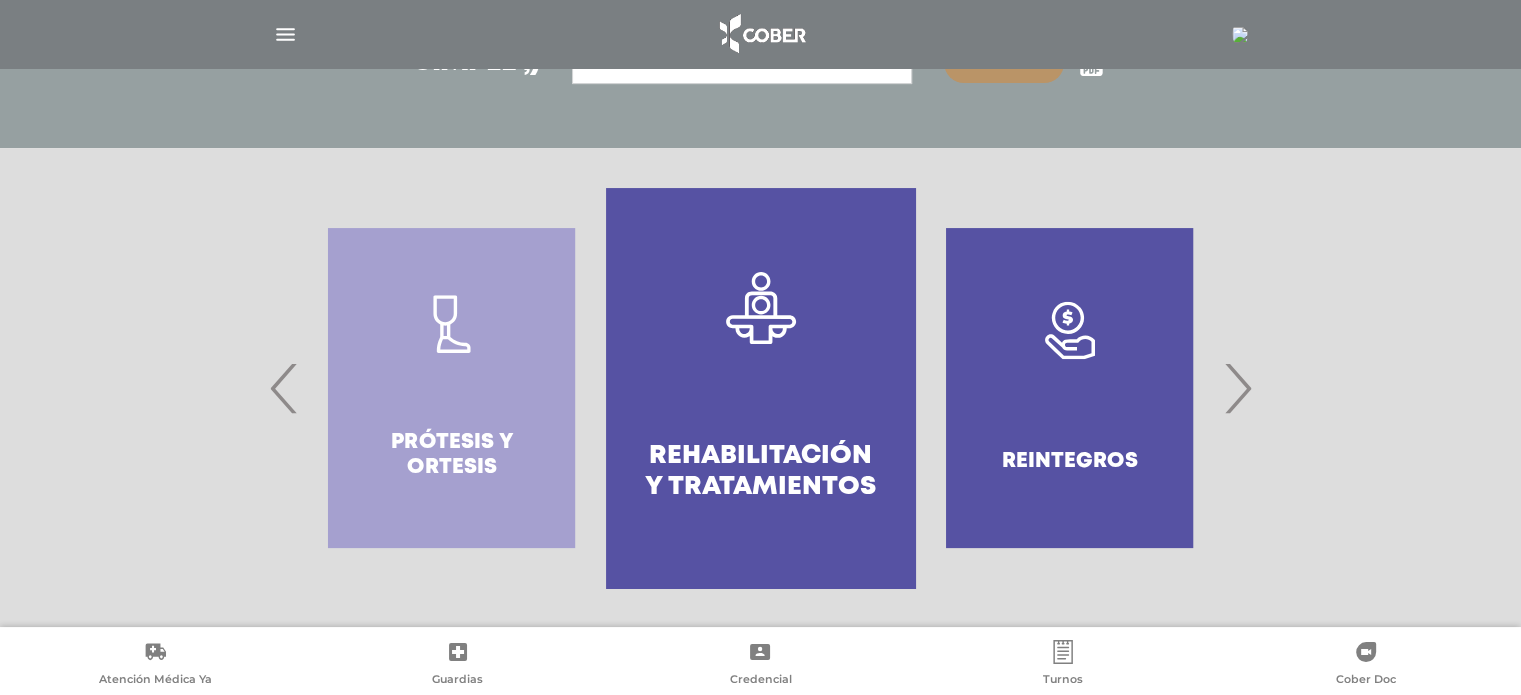 click on "‹" at bounding box center [284, 388] 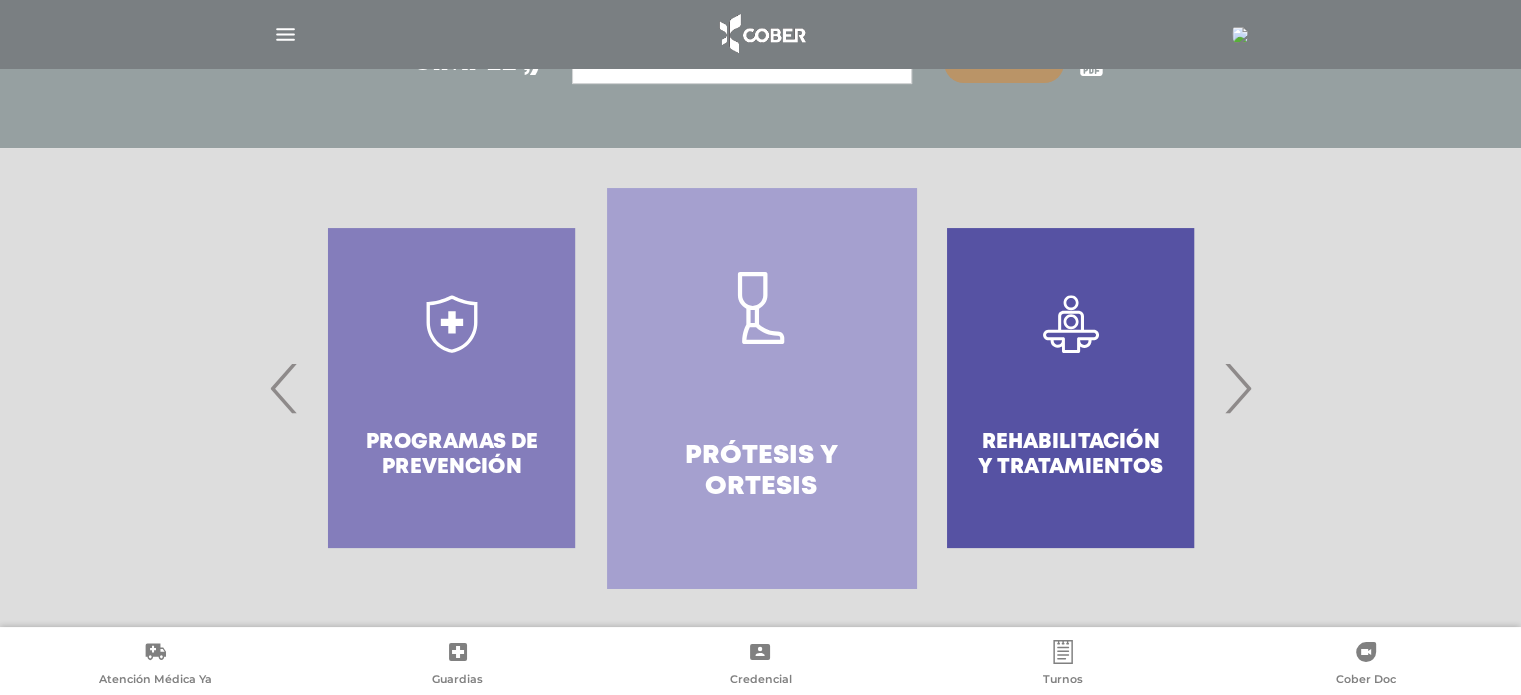 click on "‹" at bounding box center [284, 388] 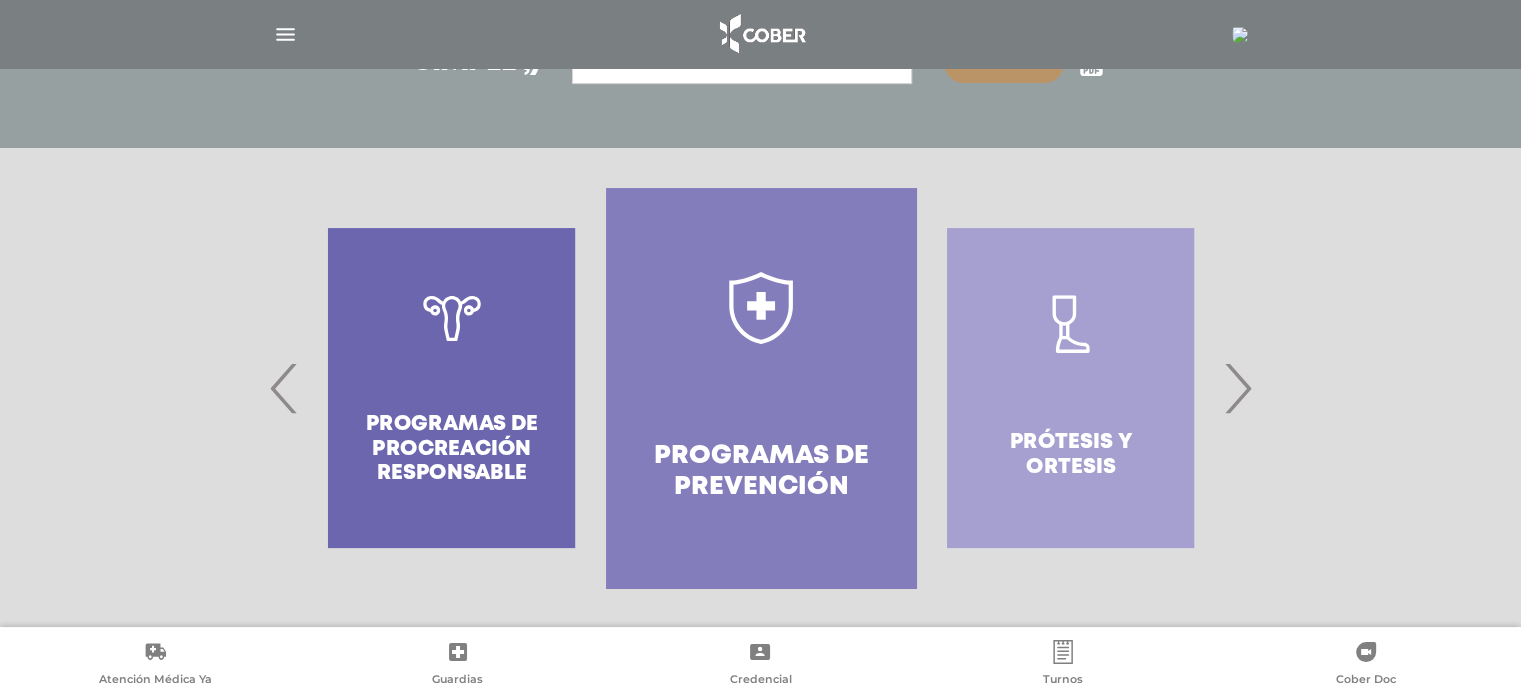 click on "‹" at bounding box center [284, 388] 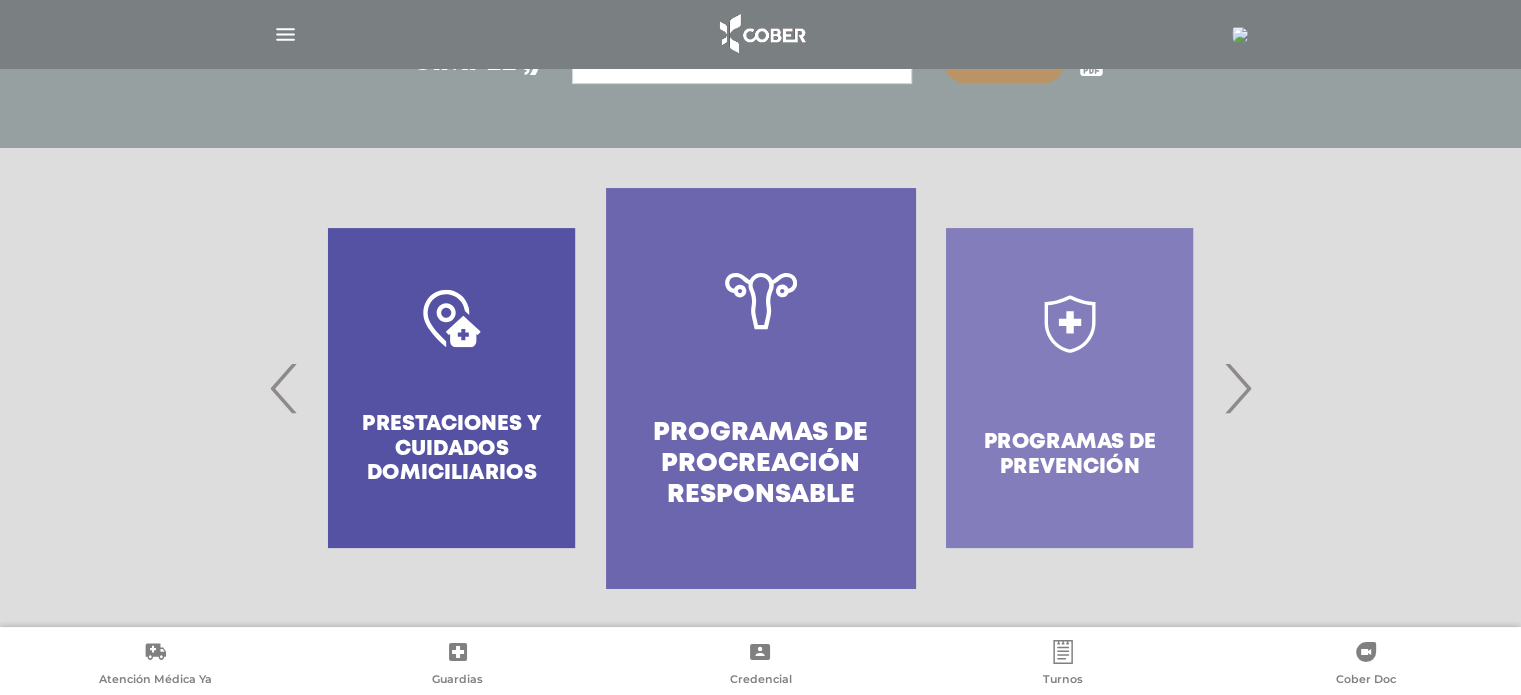 click on "‹" at bounding box center (284, 388) 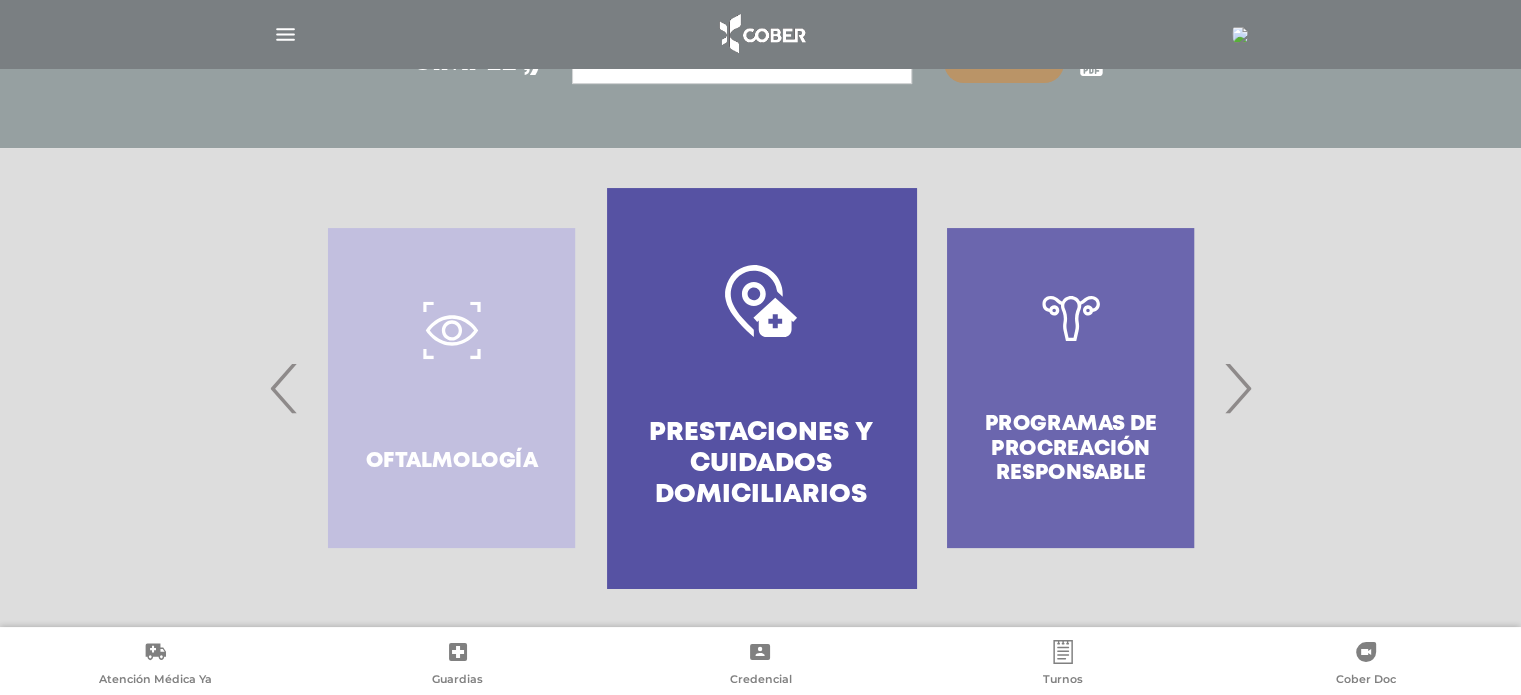 click on "‹" at bounding box center (284, 388) 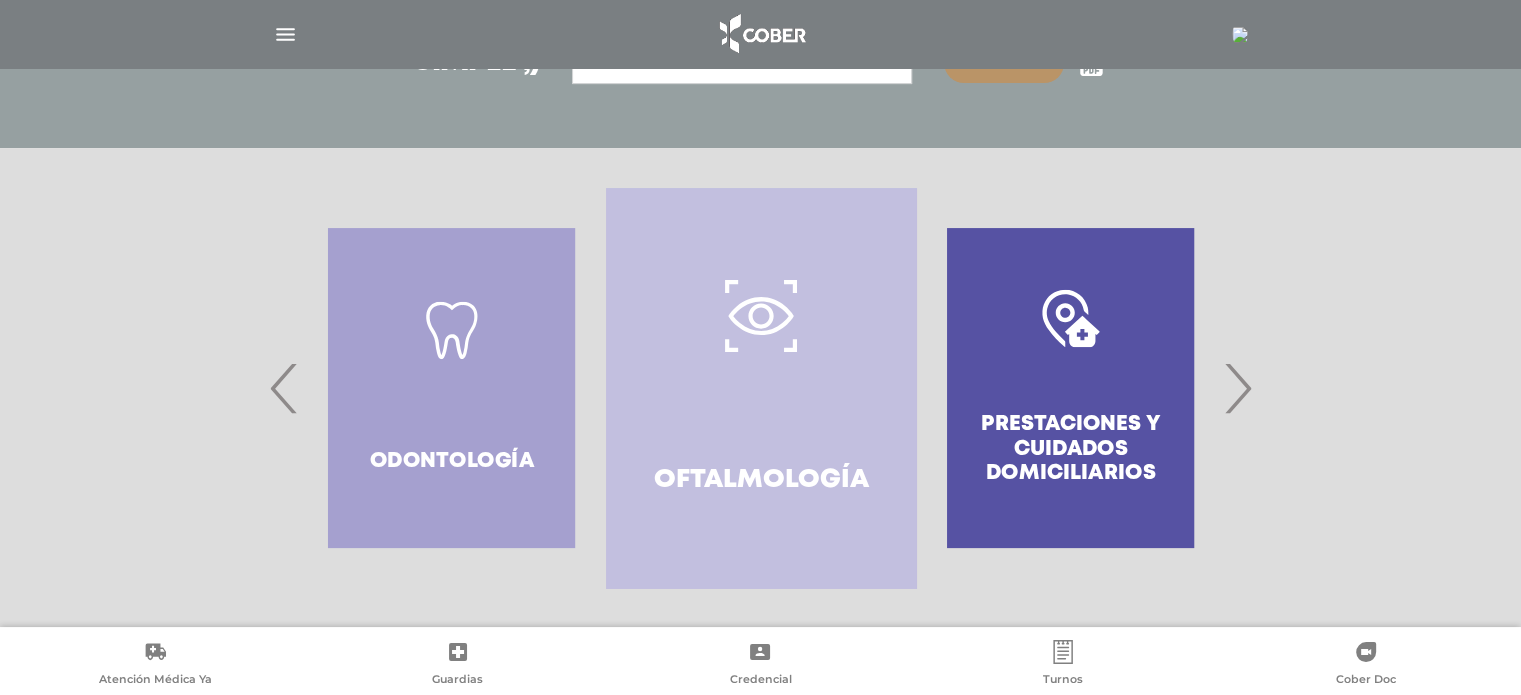 click on "‹" at bounding box center (284, 388) 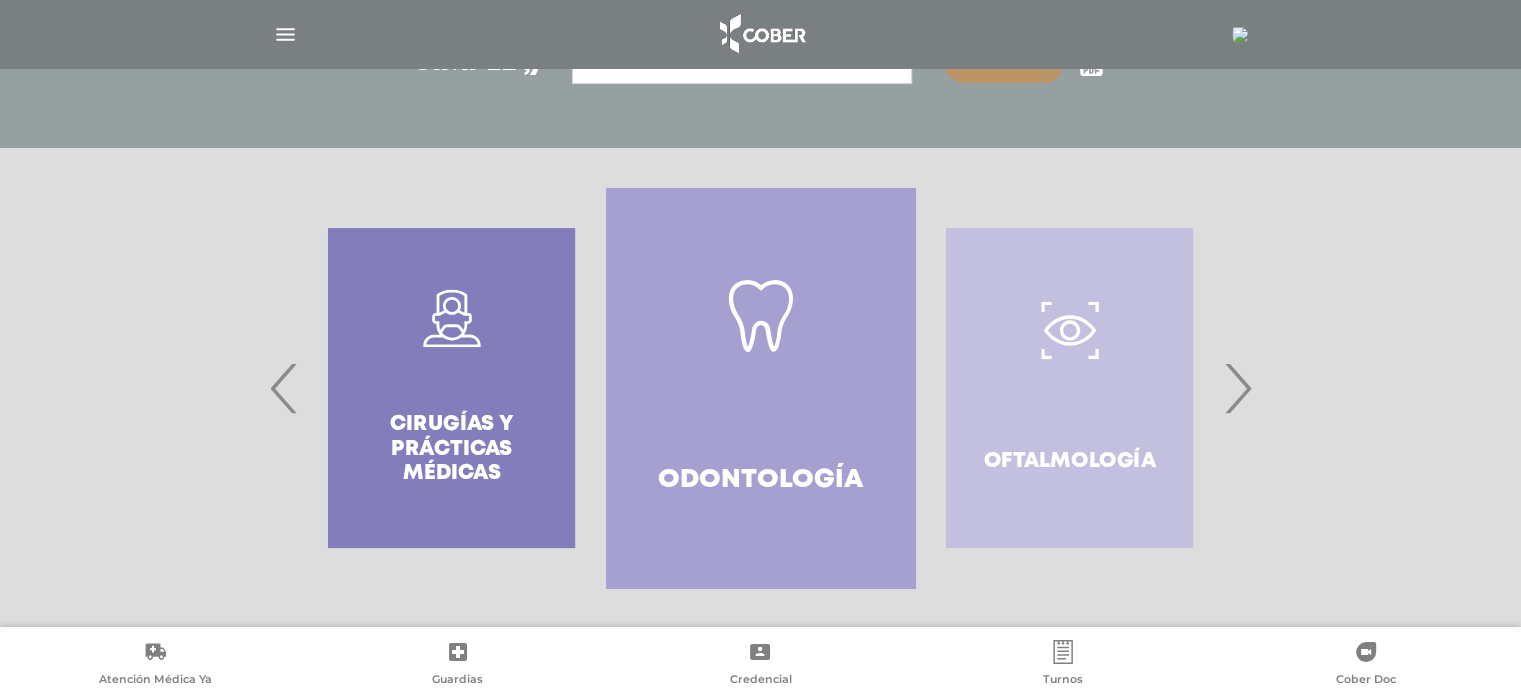 click on "Odontología" at bounding box center [760, 388] 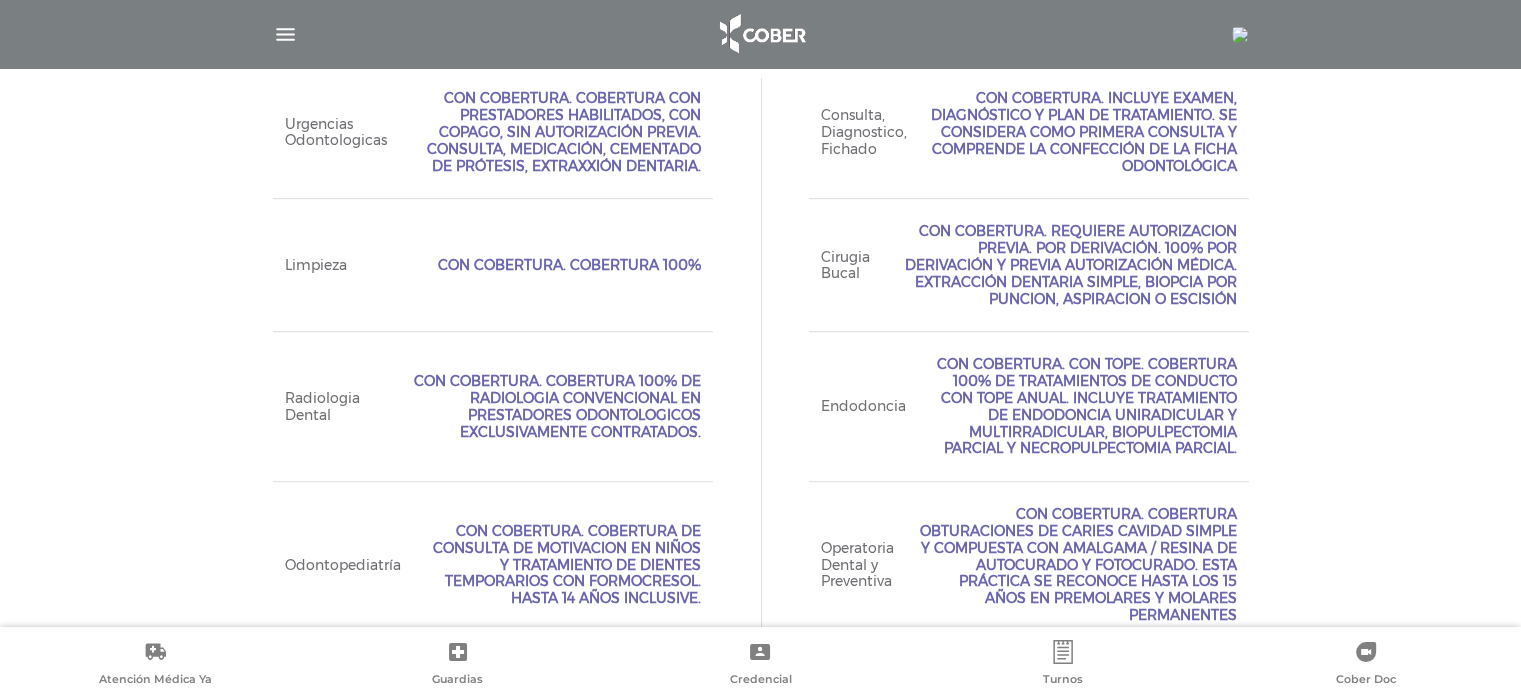 scroll, scrollTop: 942, scrollLeft: 0, axis: vertical 